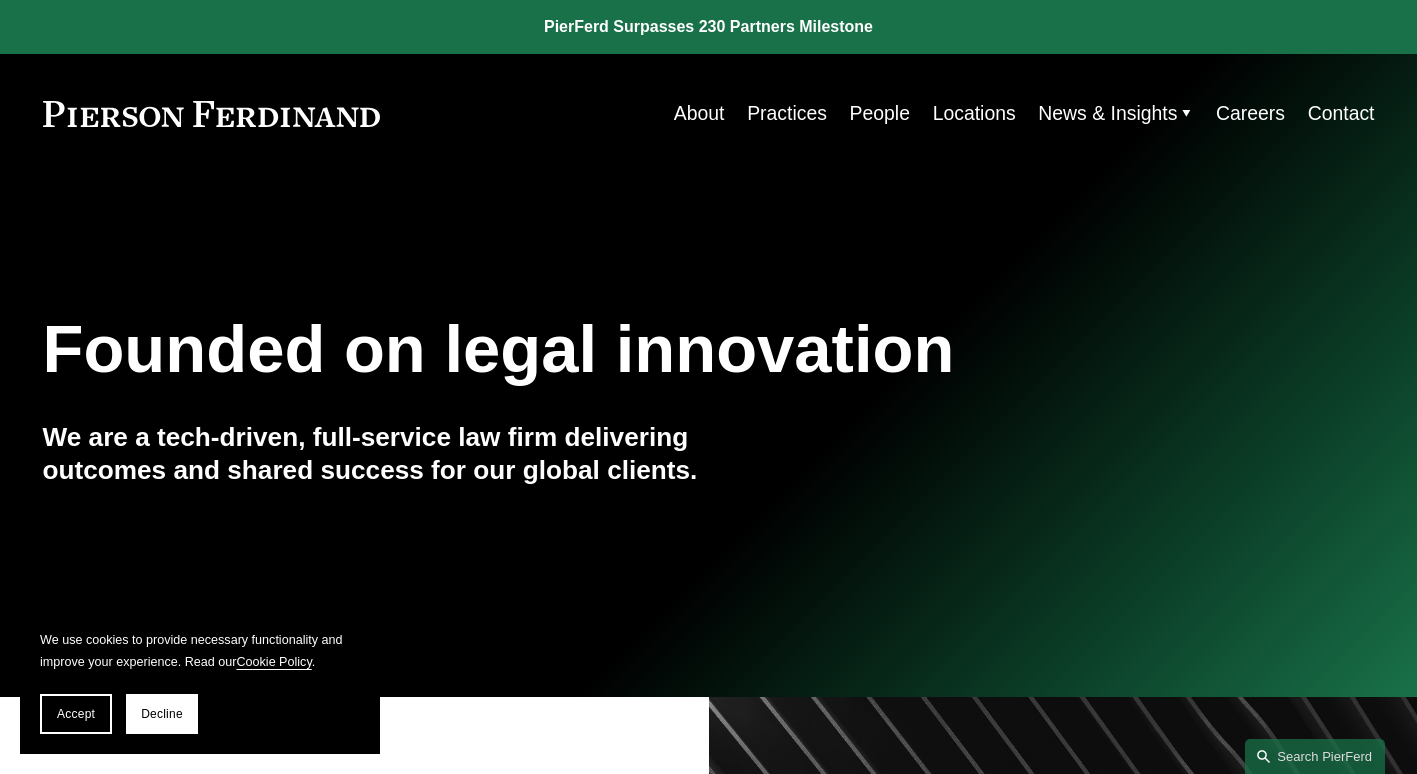 scroll, scrollTop: 0, scrollLeft: 0, axis: both 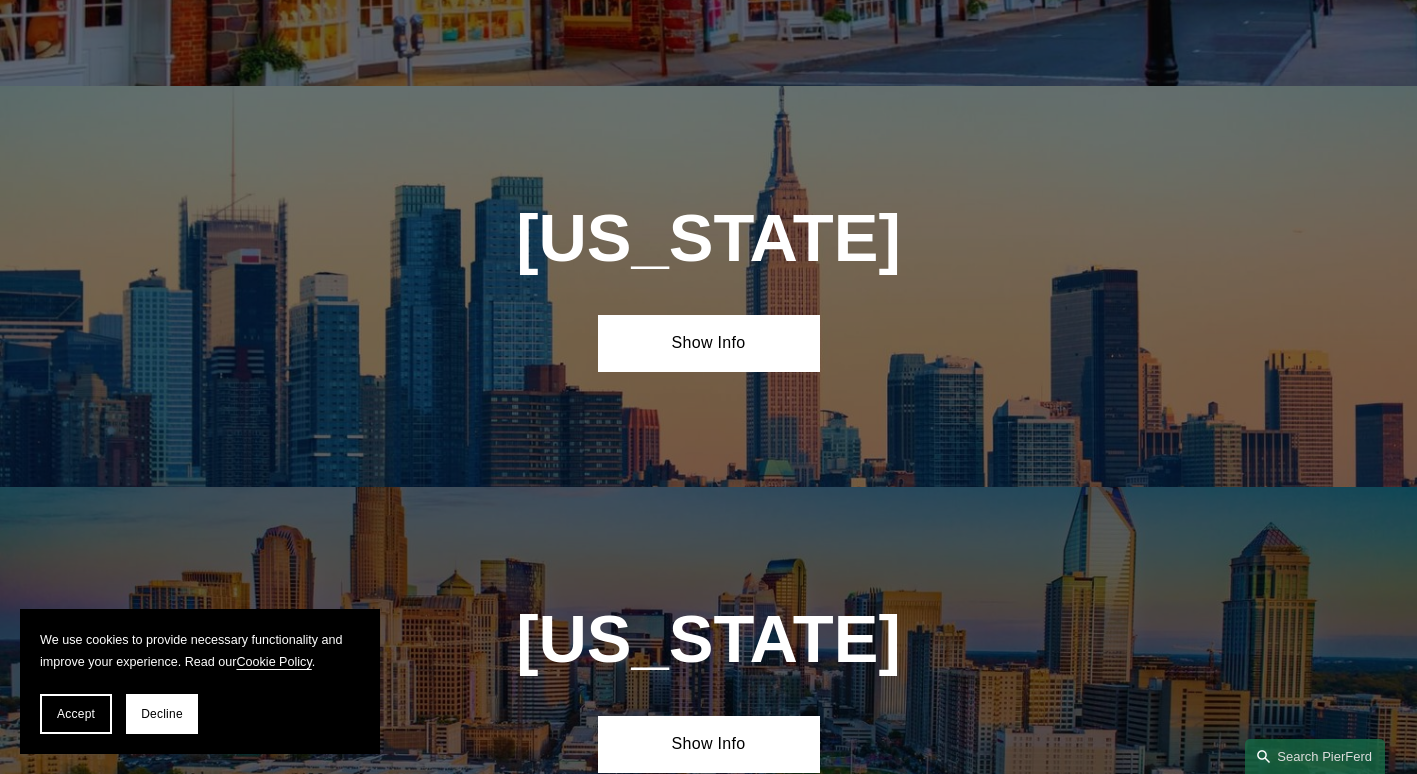click on "Show Info" at bounding box center (709, 343) 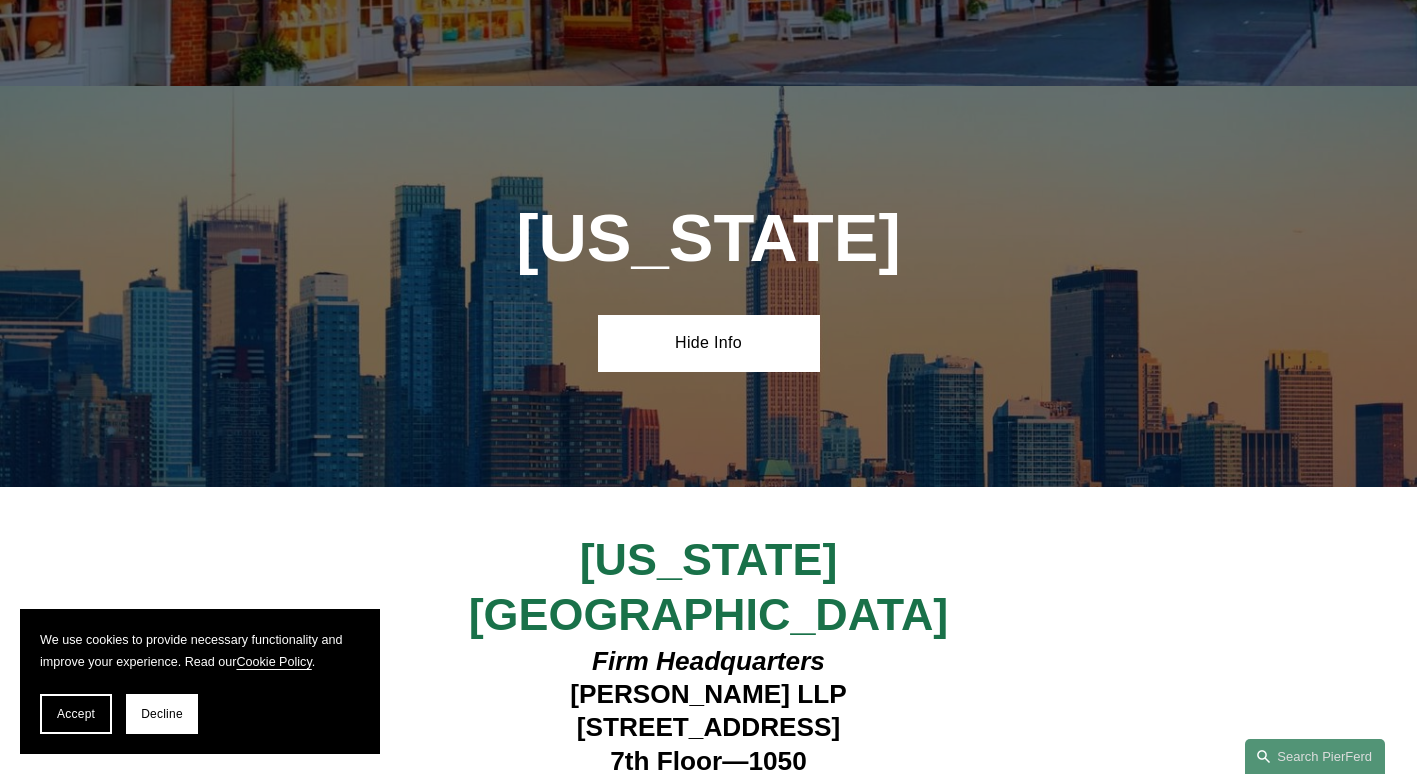 scroll, scrollTop: 5100, scrollLeft: 0, axis: vertical 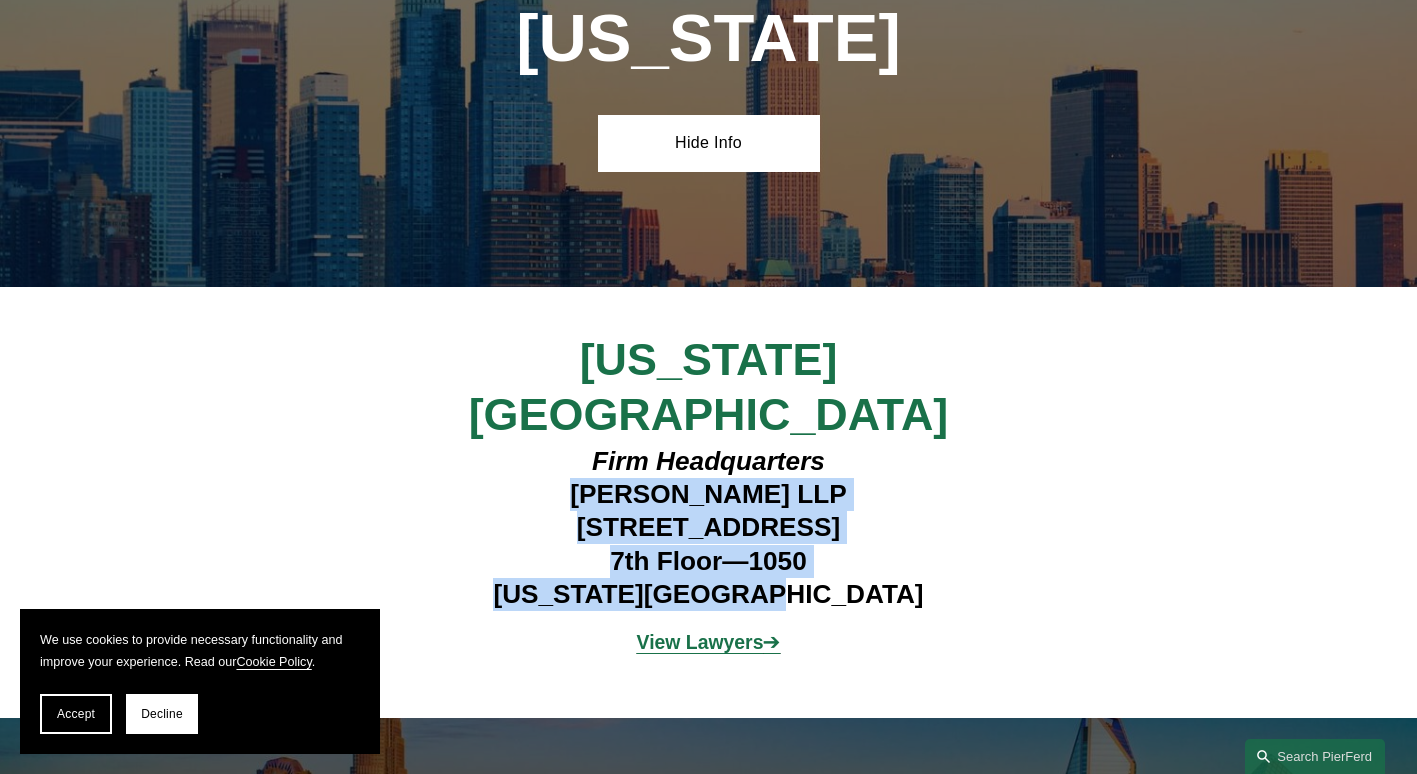 drag, startPoint x: 857, startPoint y: 472, endPoint x: 549, endPoint y: 358, distance: 328.42047 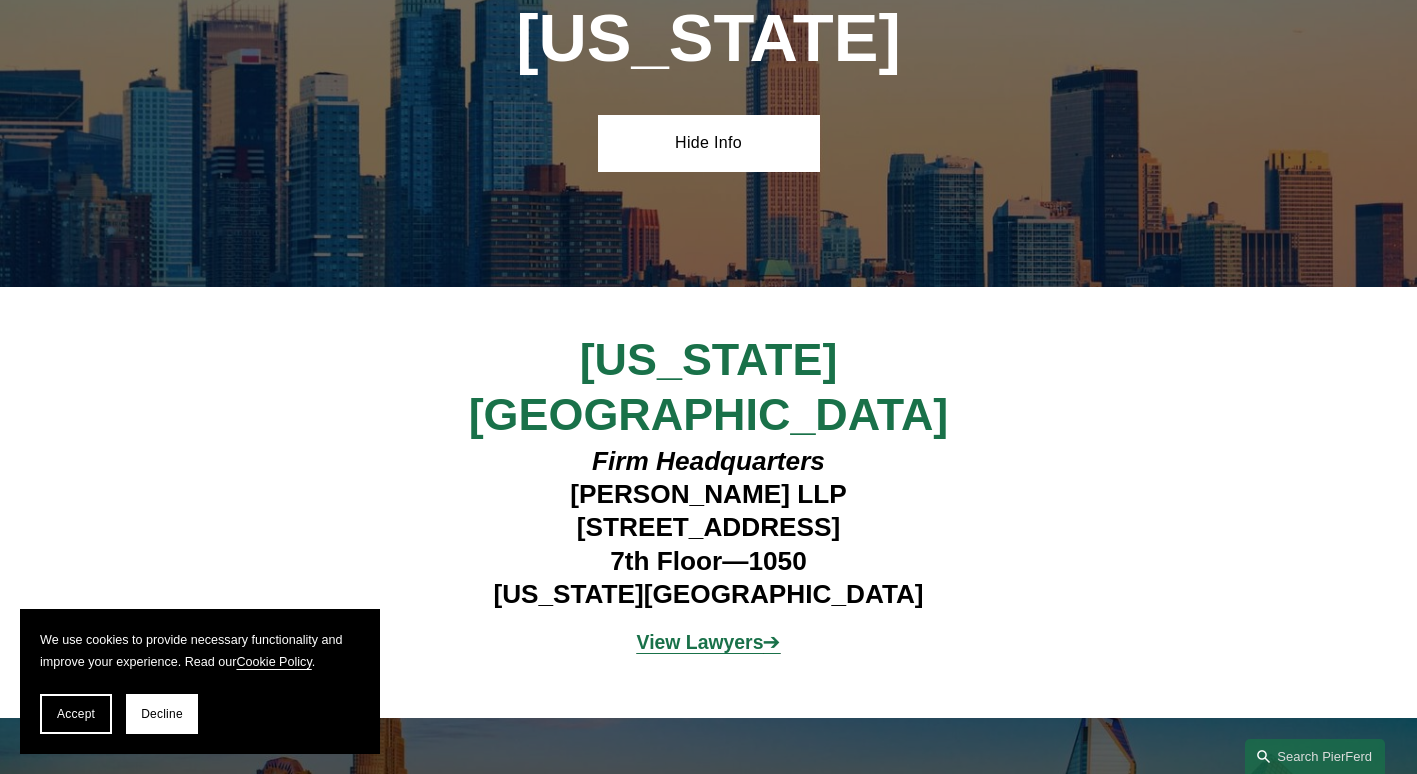 click on "Firm Headquarters [PERSON_NAME] LLP [STREET_ADDRESS][US_STATE]" at bounding box center (708, 528) 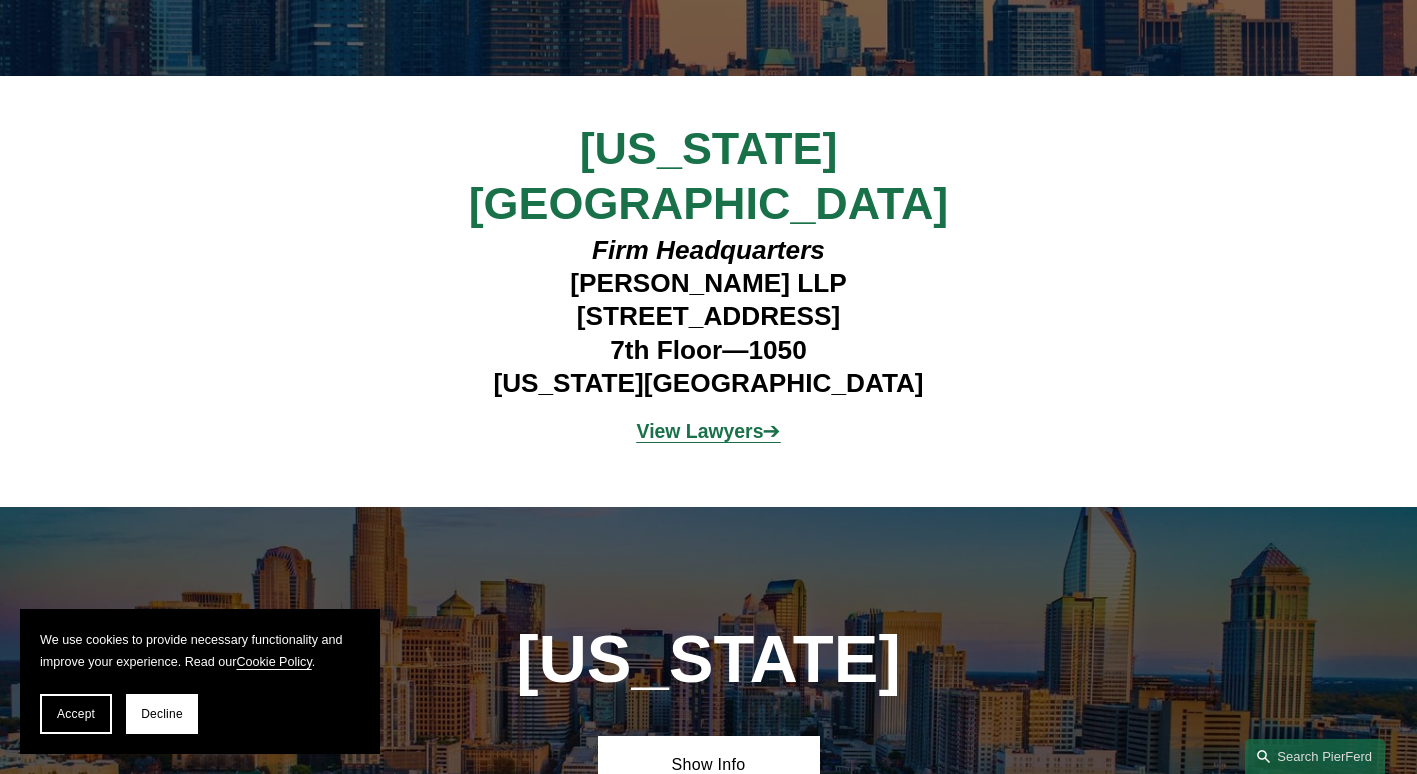 scroll, scrollTop: 5600, scrollLeft: 0, axis: vertical 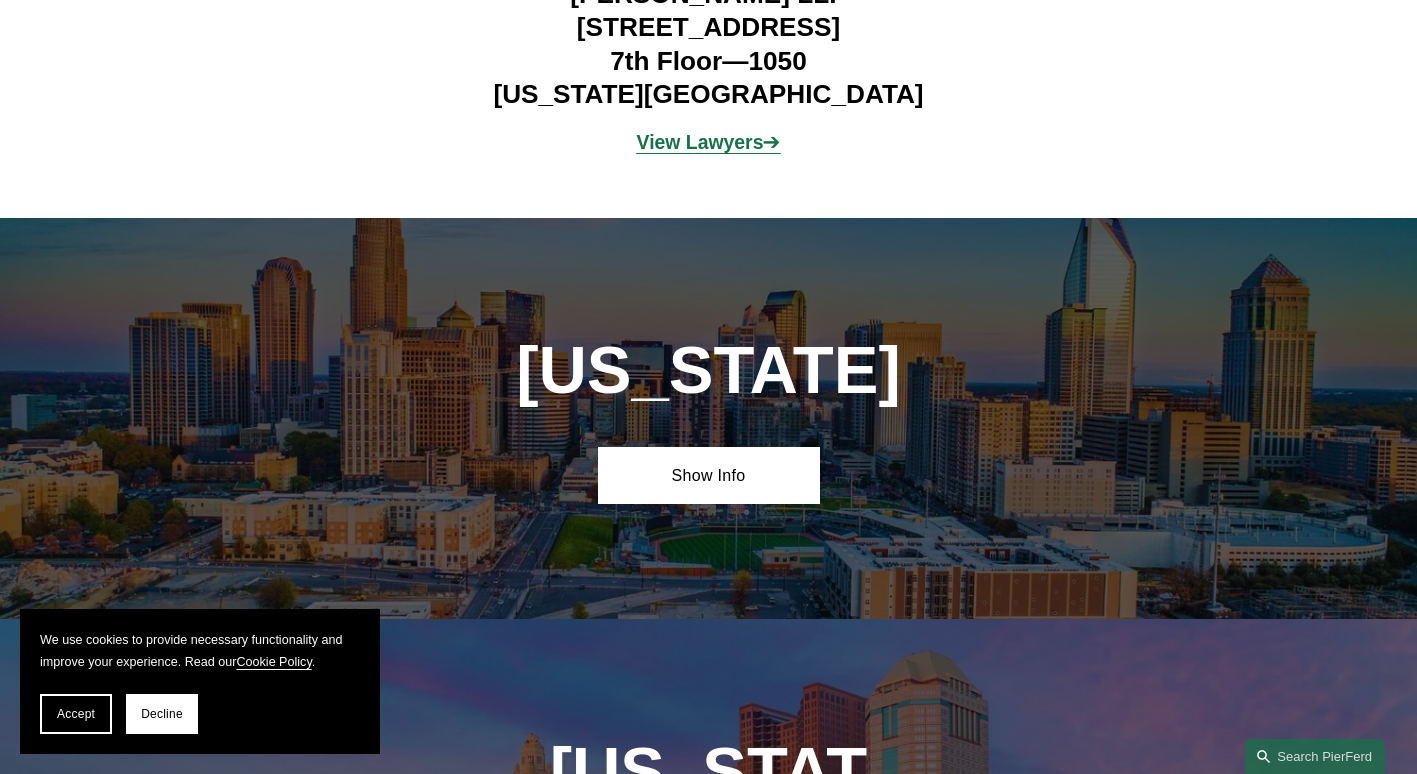 click on "Show Info" at bounding box center [709, 475] 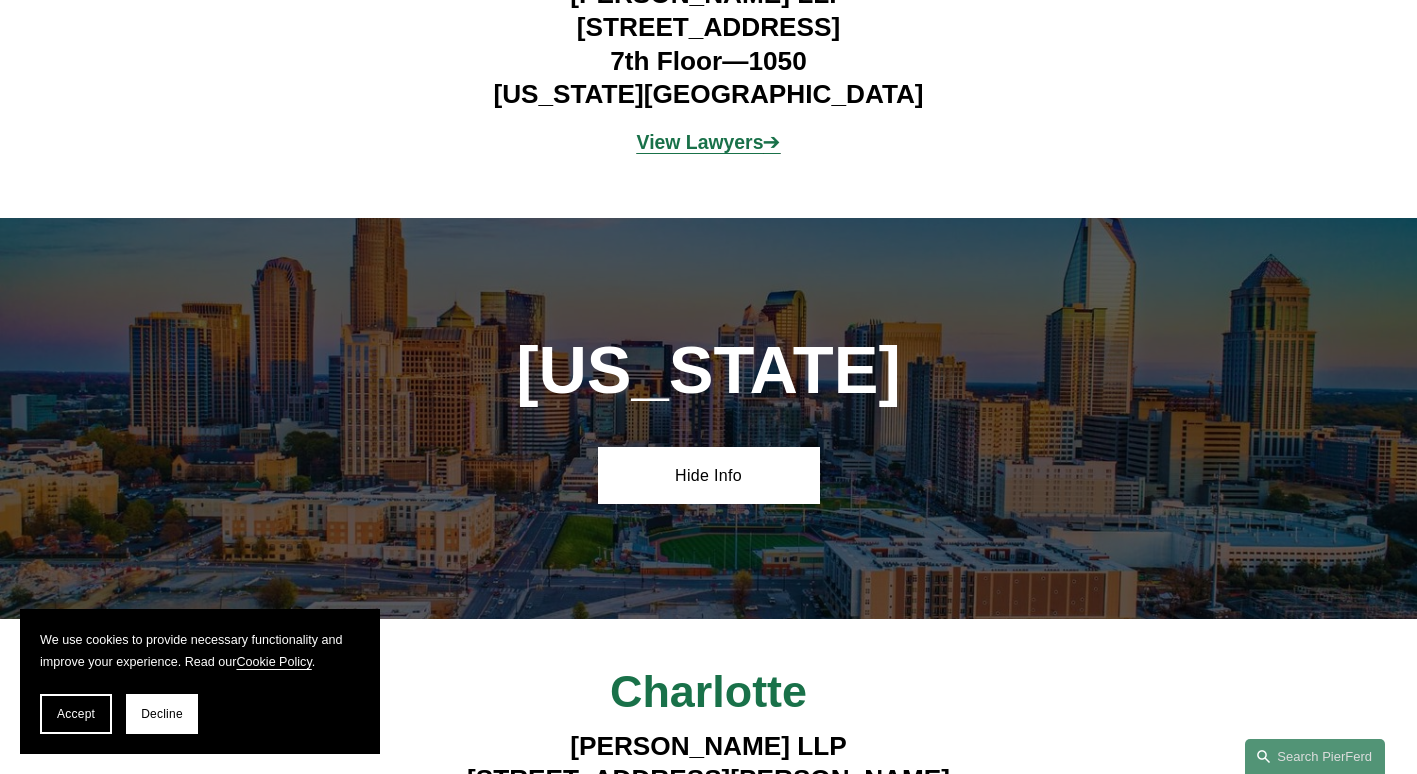 click on "Hide Info" at bounding box center (709, 475) 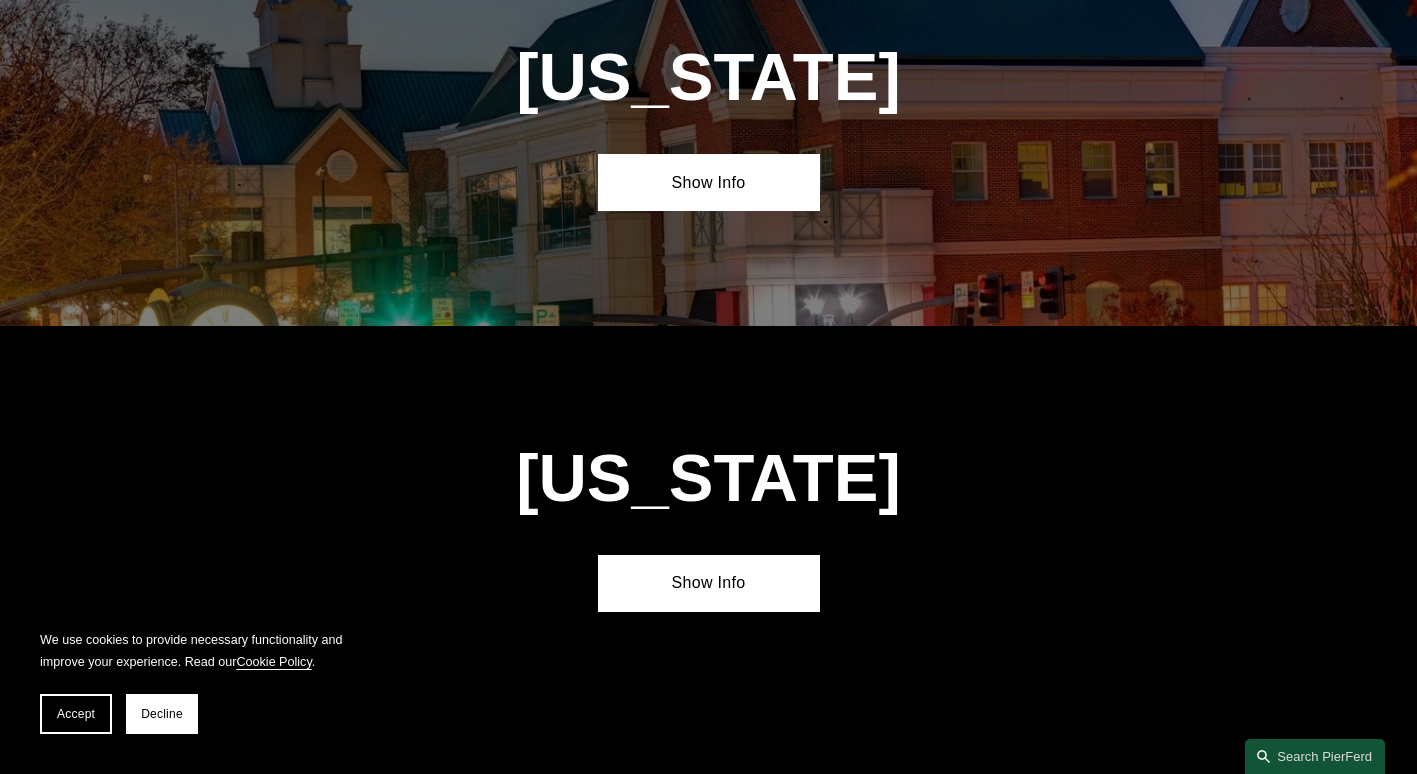 scroll, scrollTop: 8100, scrollLeft: 0, axis: vertical 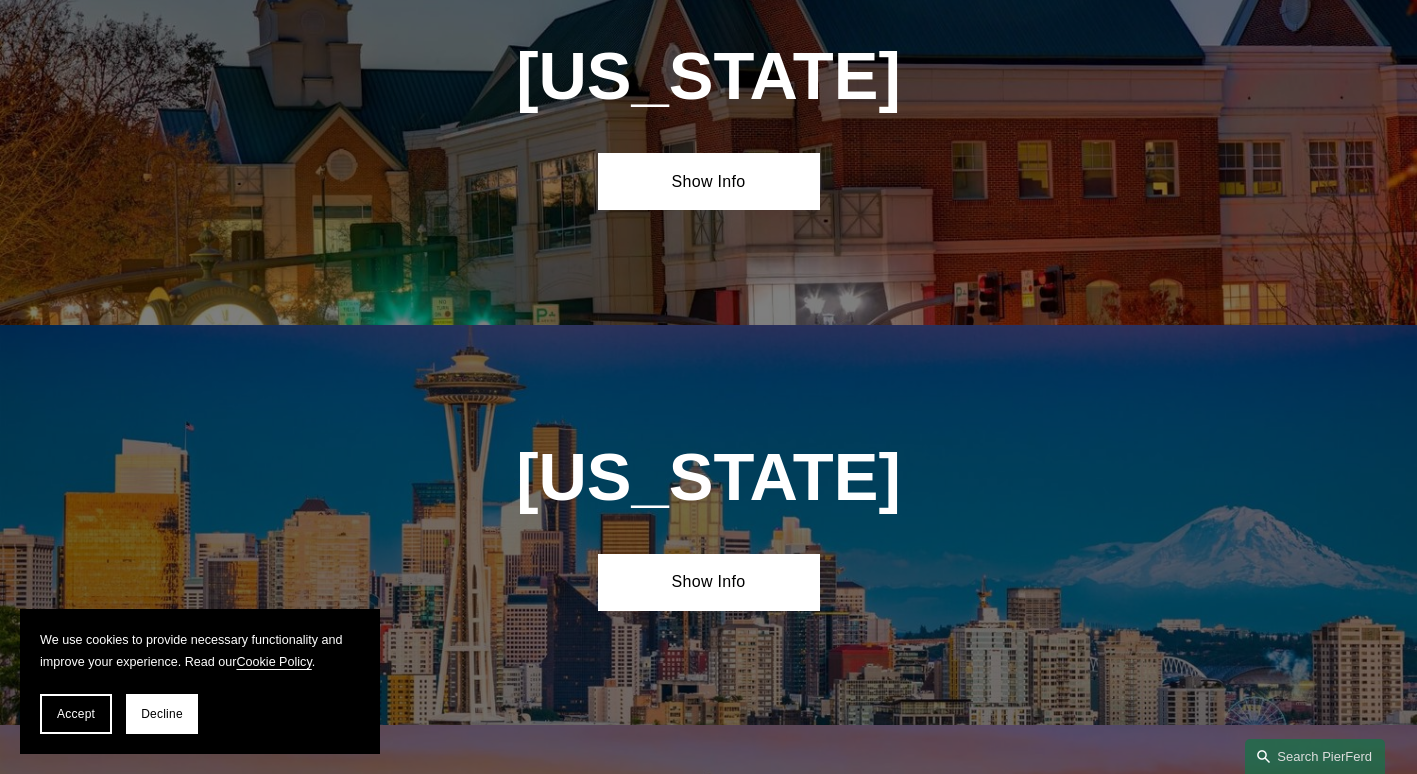 click on "Show Info" at bounding box center [709, 582] 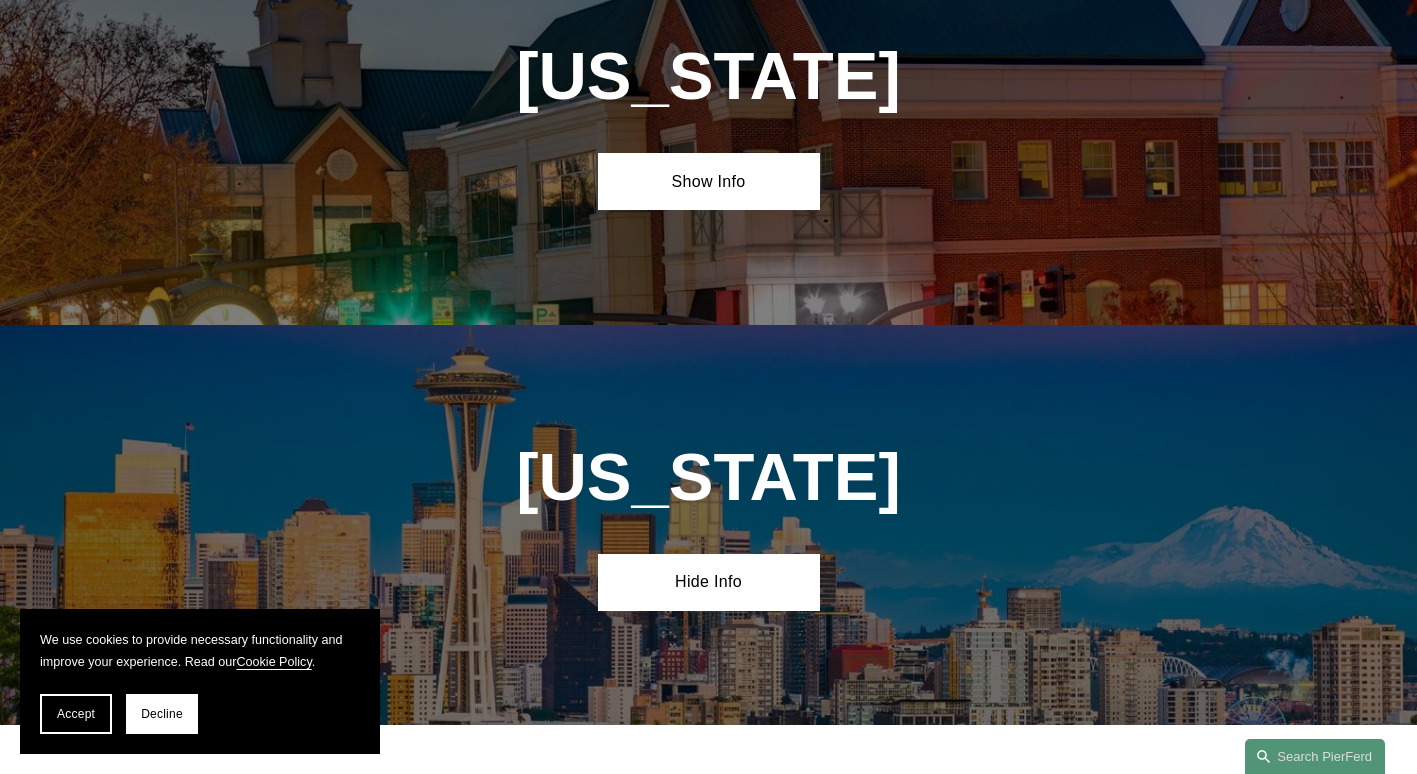 click on "Hide Info" at bounding box center (709, 582) 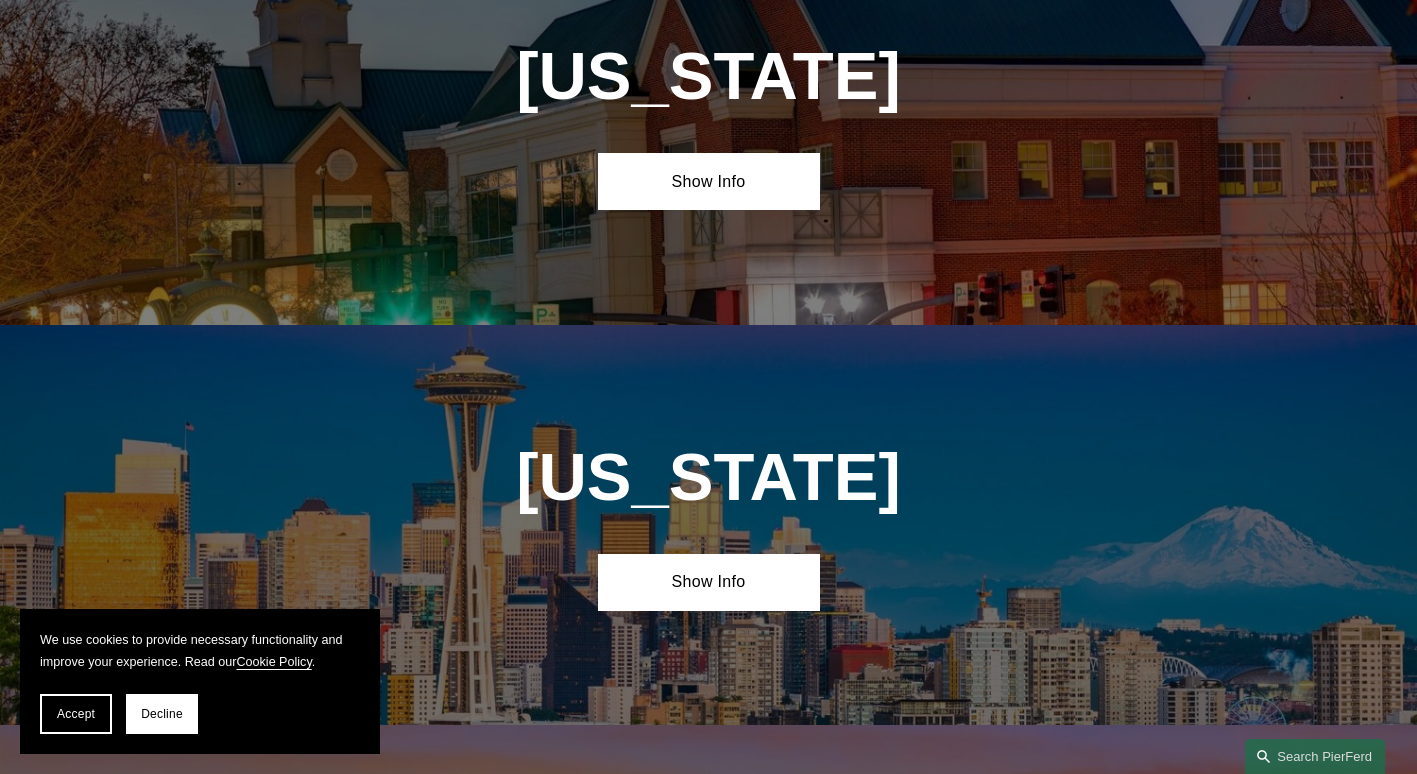 scroll, scrollTop: 8400, scrollLeft: 0, axis: vertical 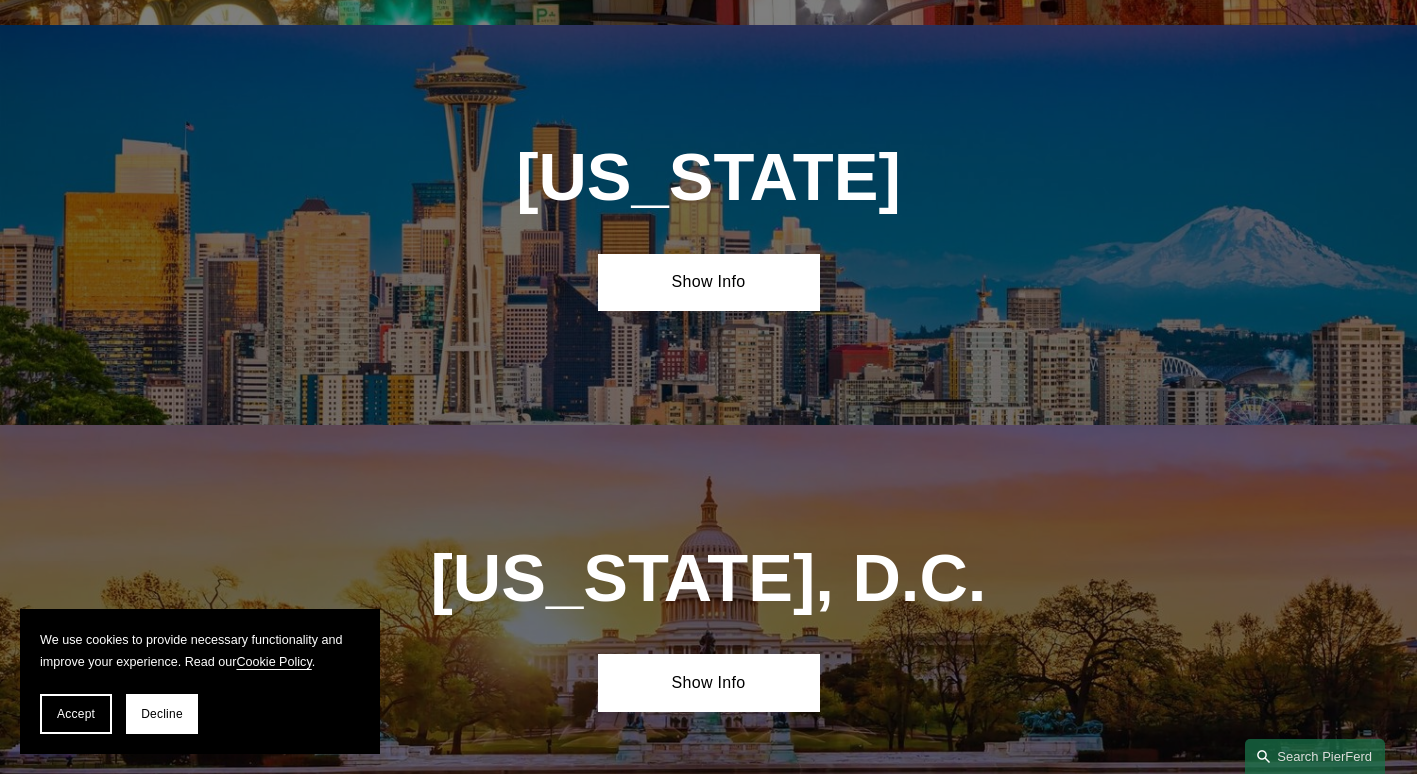 click on "Show Info" at bounding box center (709, 682) 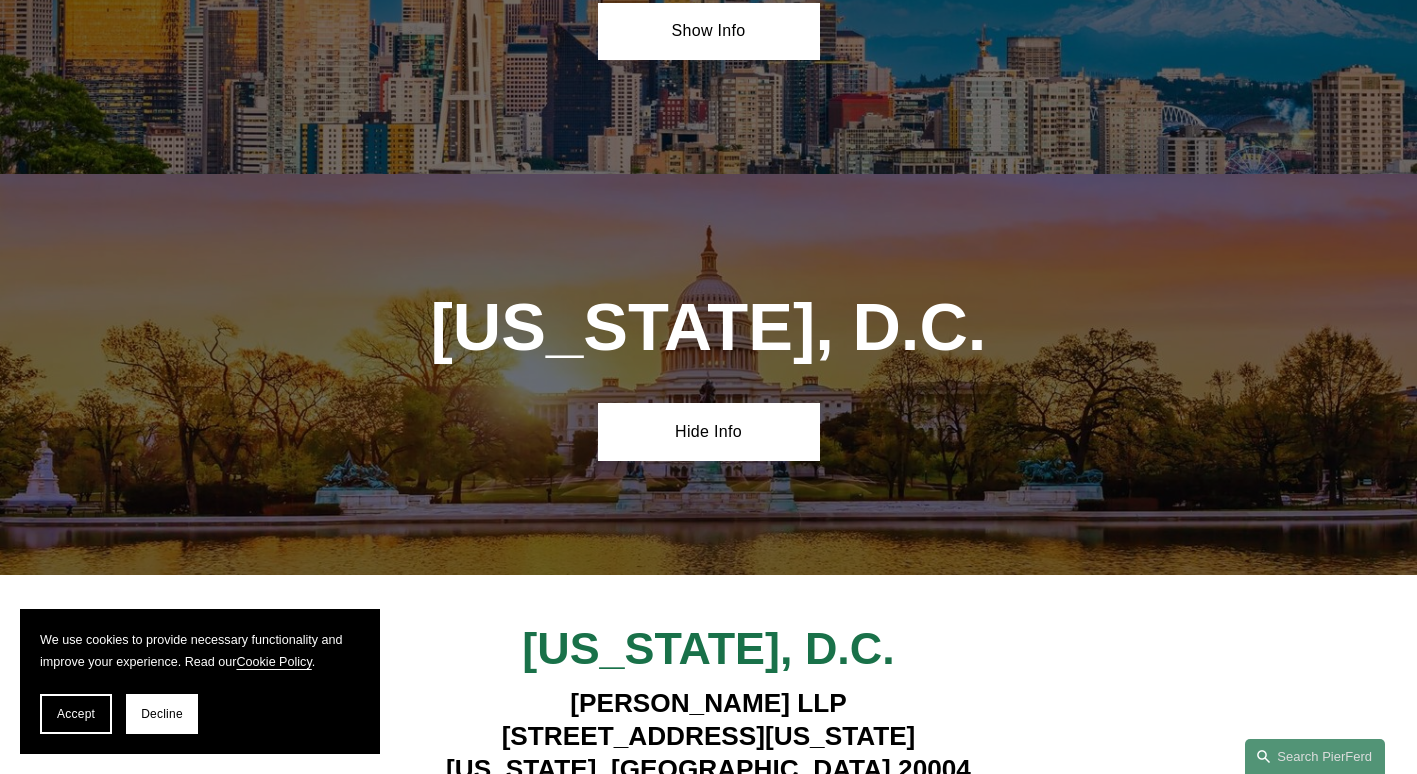 scroll, scrollTop: 8700, scrollLeft: 0, axis: vertical 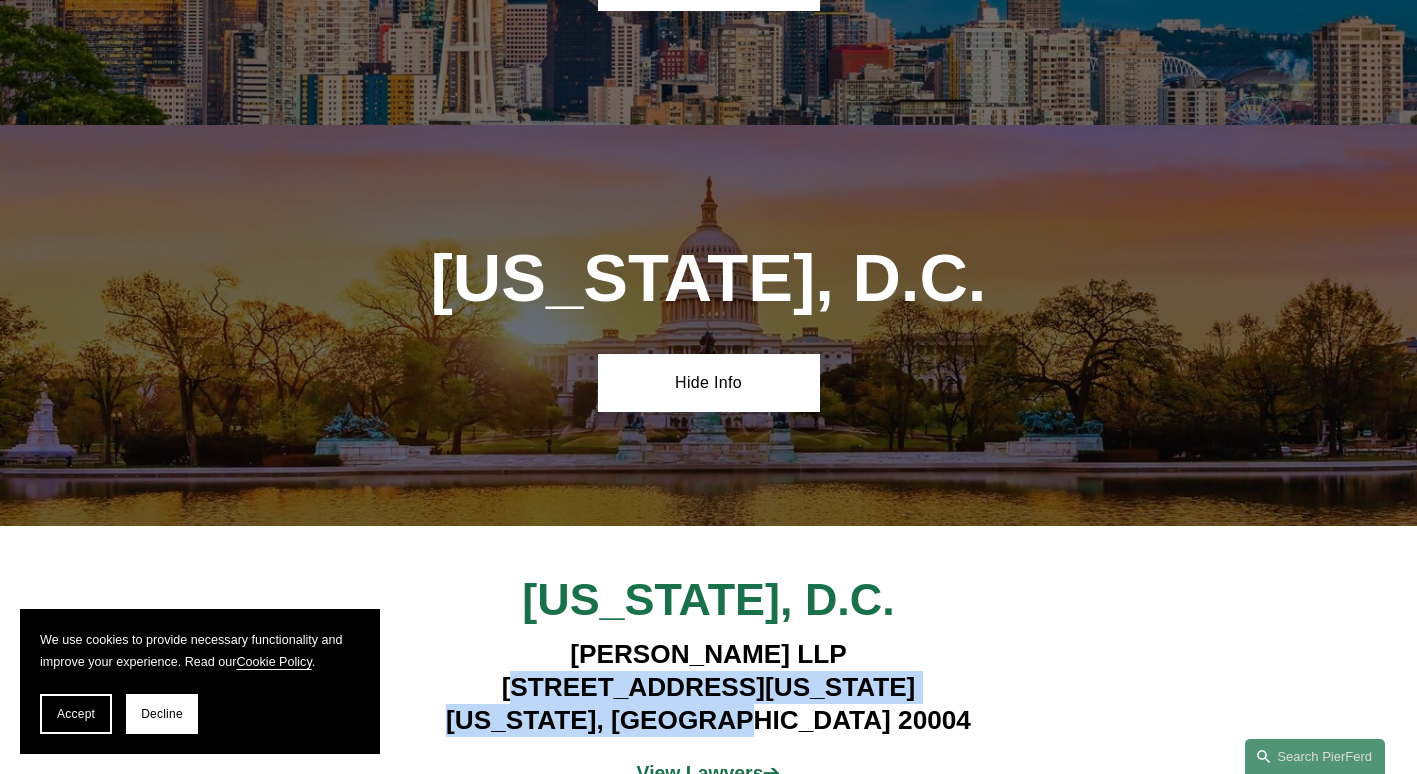 drag, startPoint x: 497, startPoint y: 384, endPoint x: 903, endPoint y: 431, distance: 408.7114 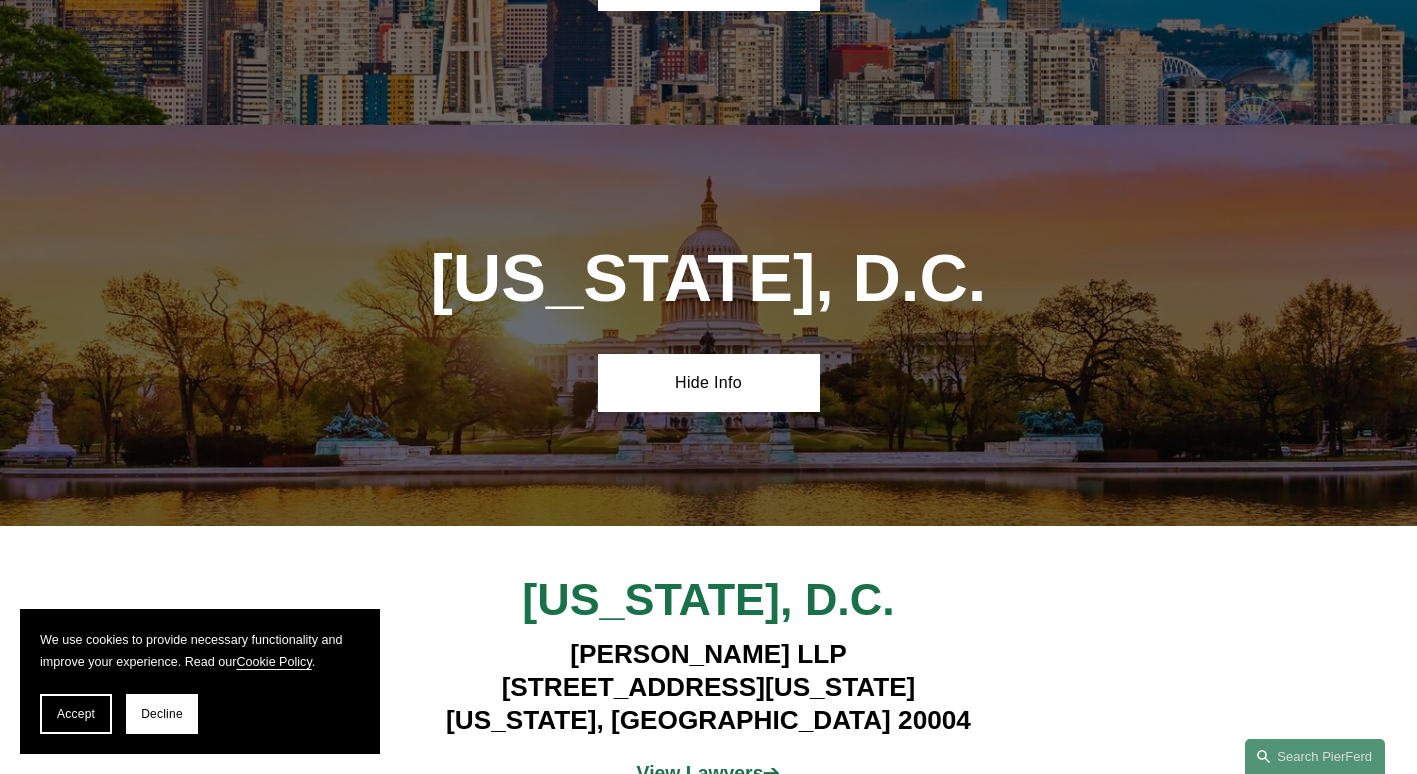 click on "Pierson Ferdinand LLP 601 Pennsylvania Ave NW, Suite 900 Washington, DC 20004" at bounding box center (708, 688) 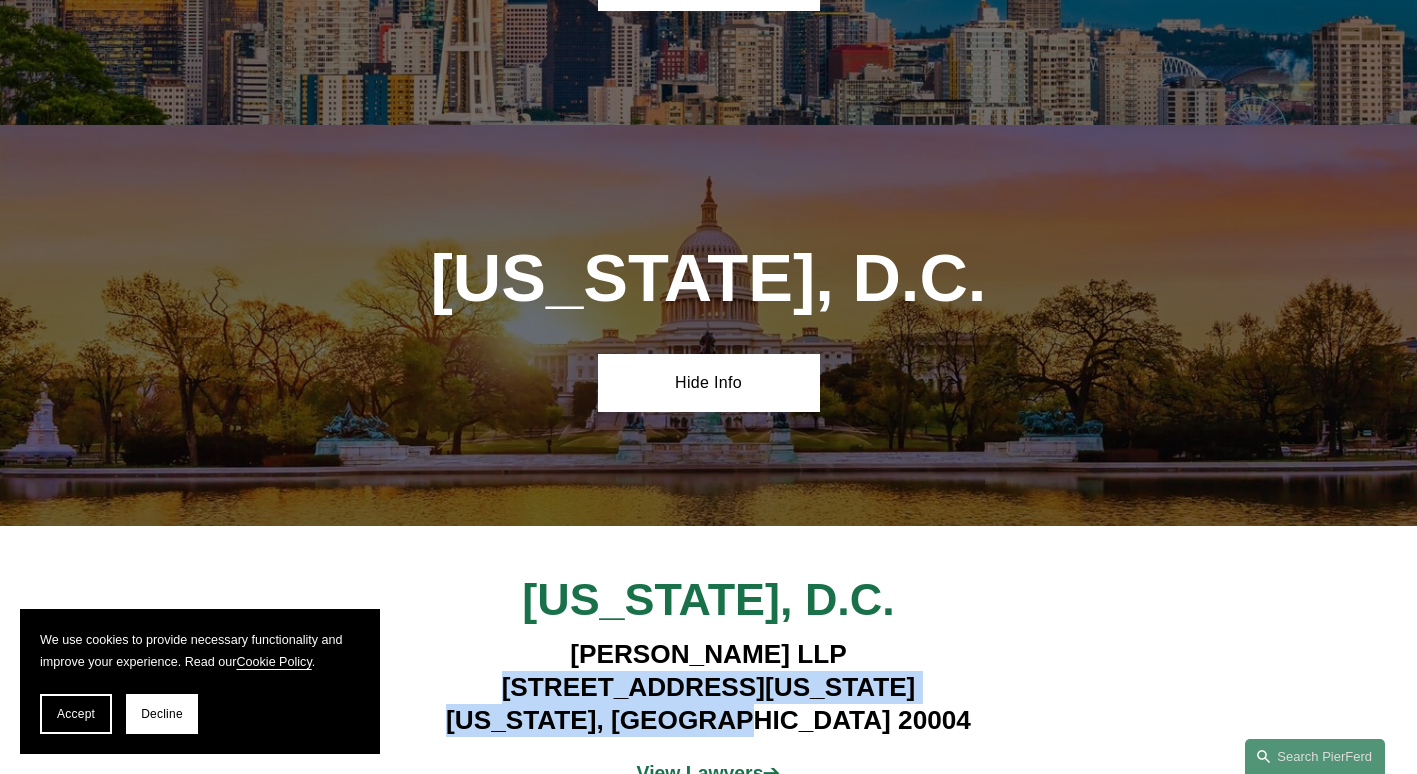 drag, startPoint x: 465, startPoint y: 386, endPoint x: 847, endPoint y: 438, distance: 385.523 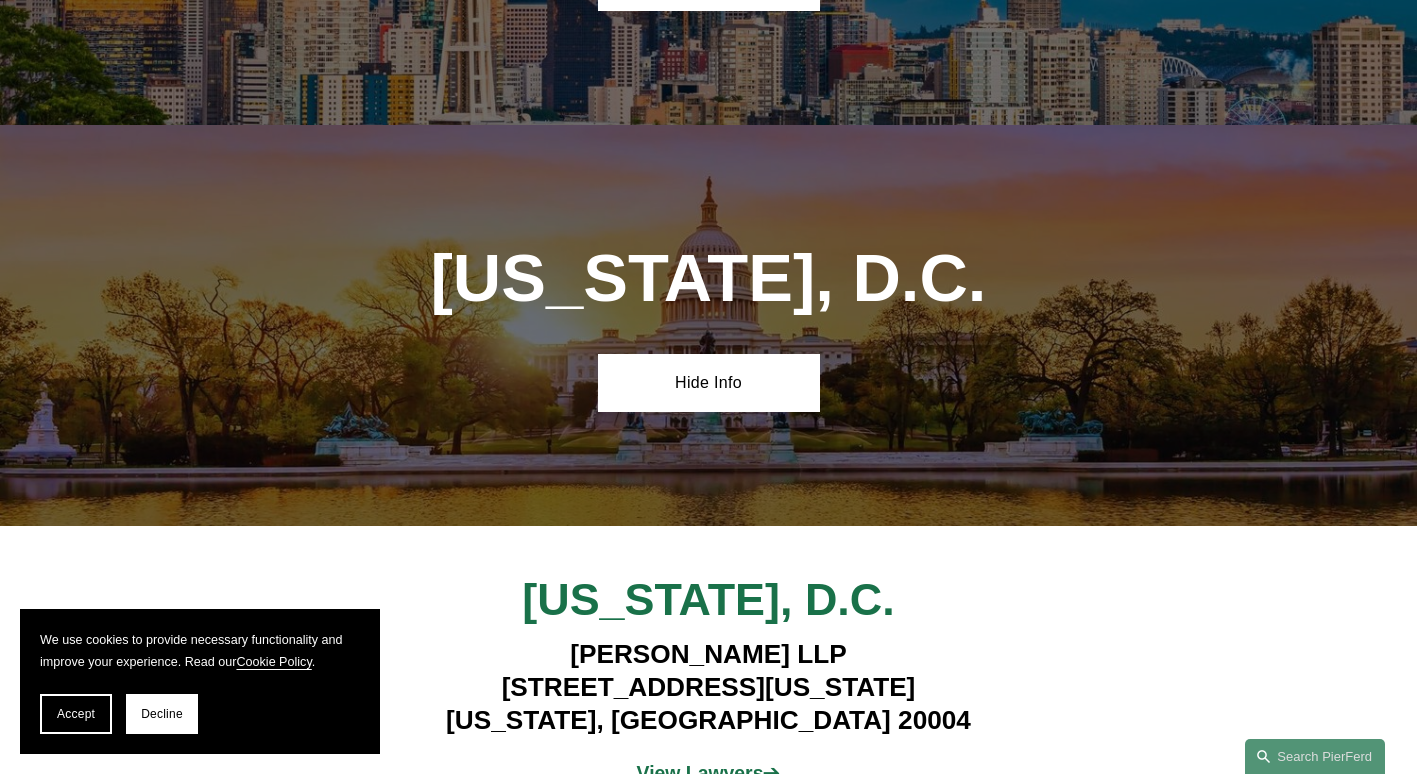 drag, startPoint x: 599, startPoint y: 358, endPoint x: 872, endPoint y: 391, distance: 274.98727 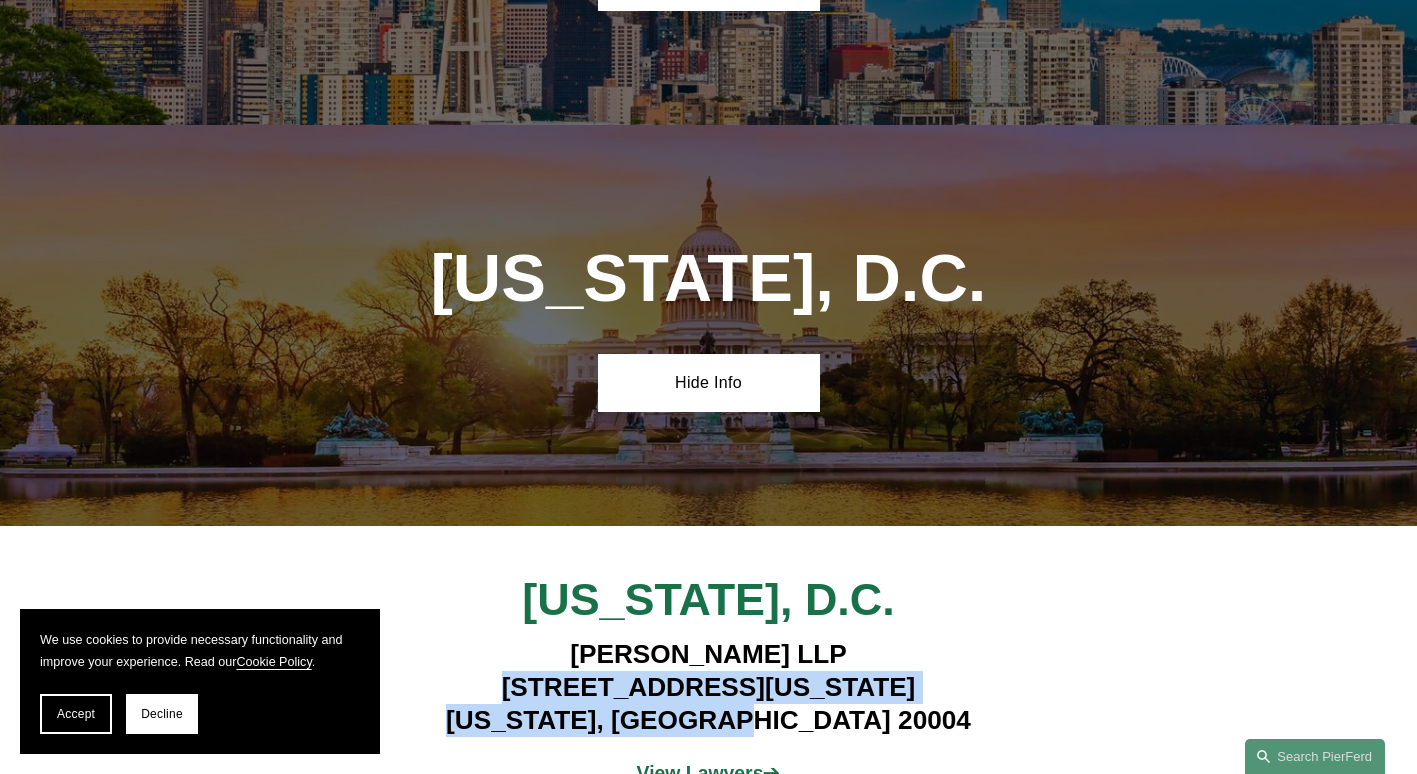 drag, startPoint x: 476, startPoint y: 386, endPoint x: 845, endPoint y: 450, distance: 374.509 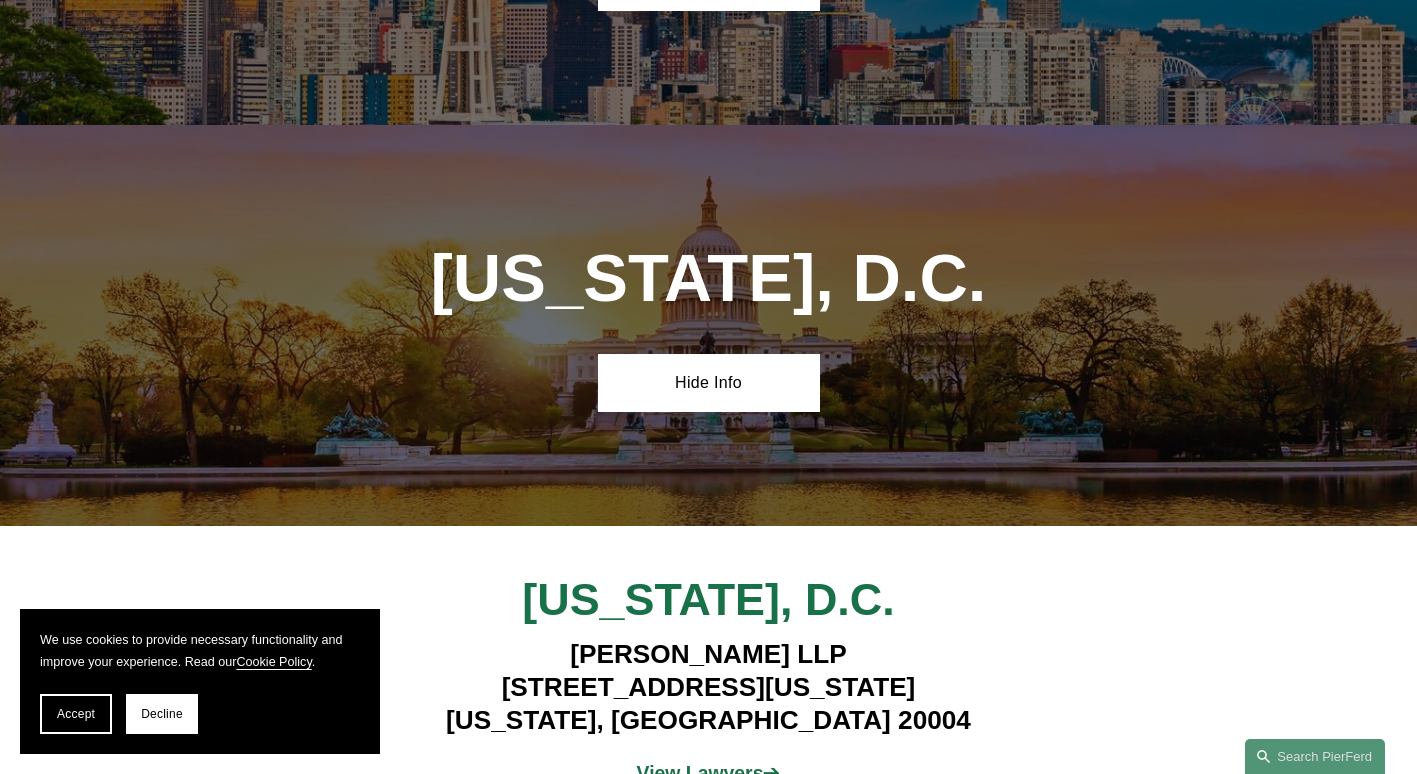 drag, startPoint x: 845, startPoint y: 450, endPoint x: 854, endPoint y: 474, distance: 25.632011 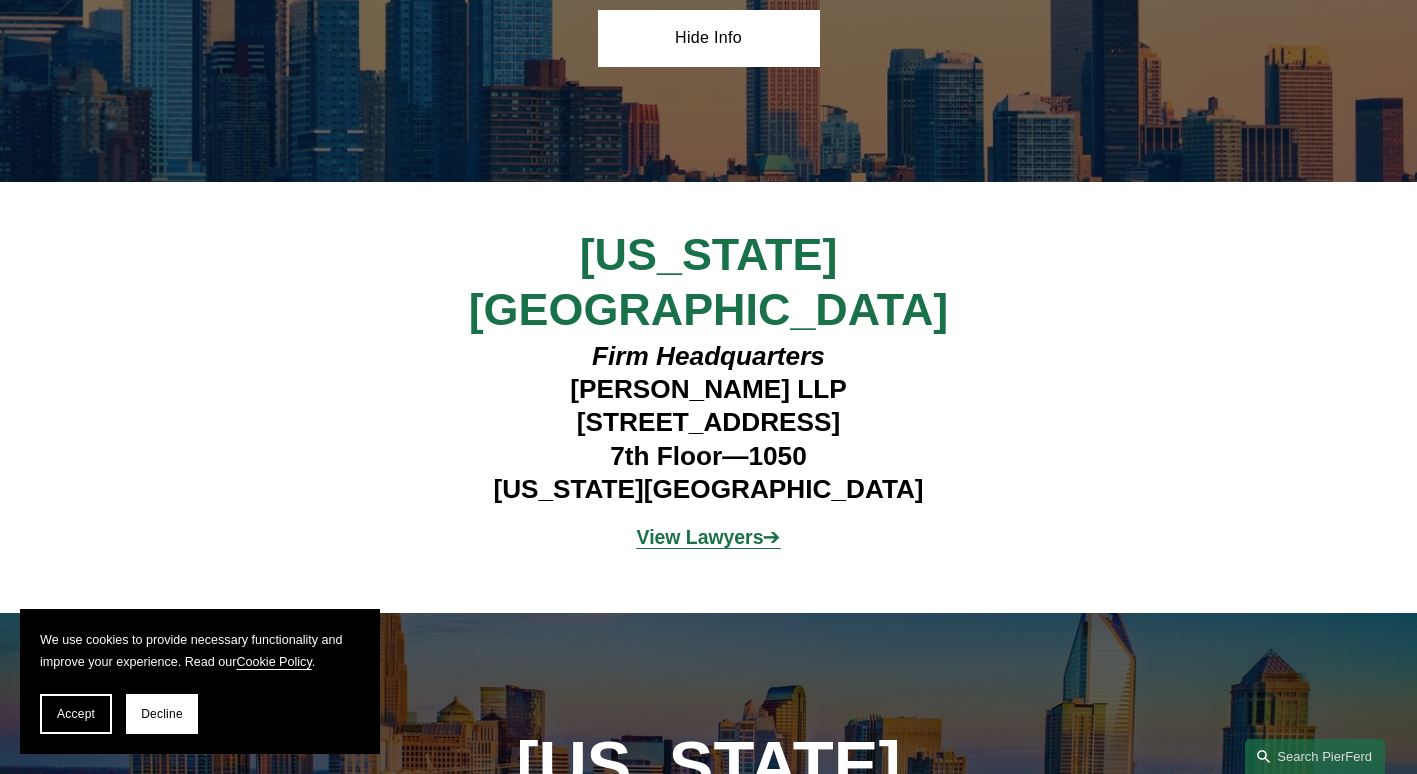 scroll, scrollTop: 5200, scrollLeft: 0, axis: vertical 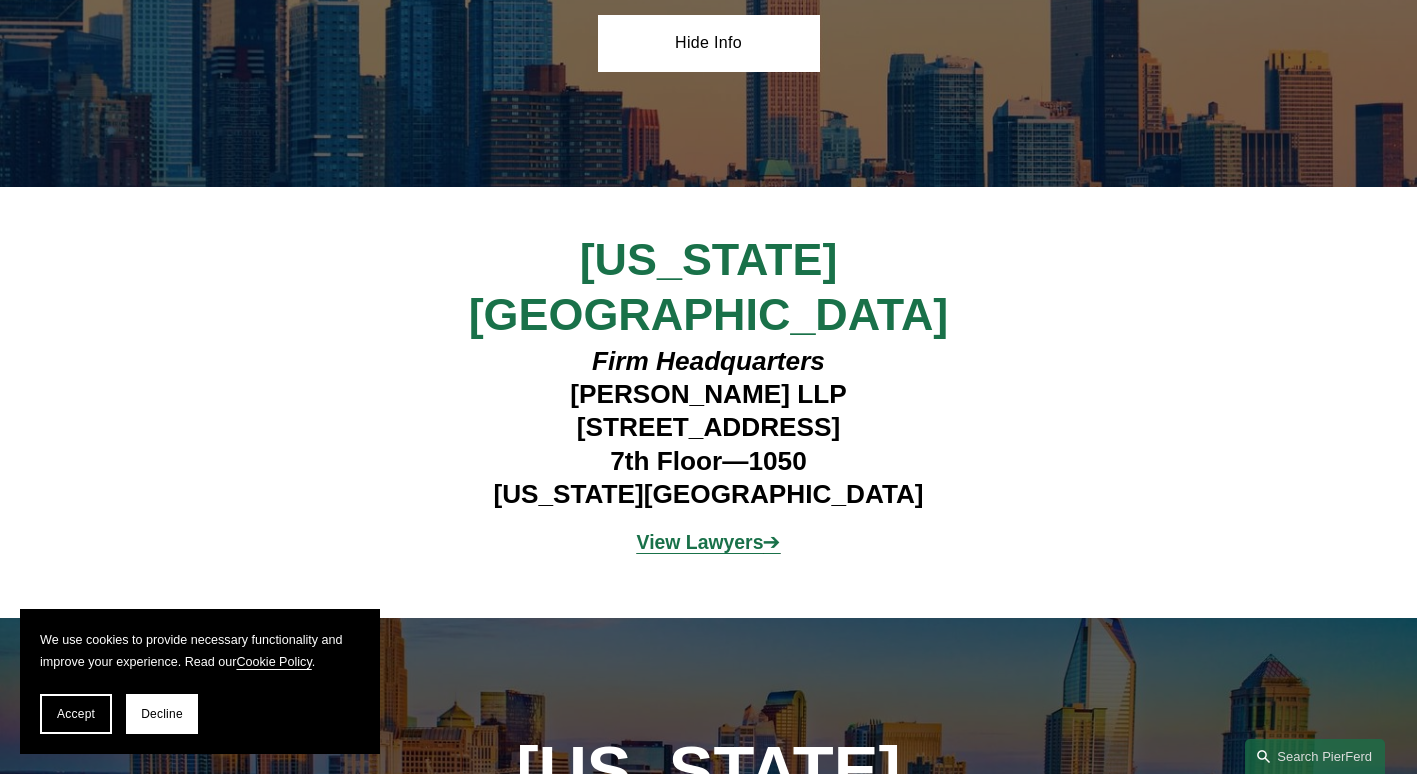 click on "View Lawyers  ➔" at bounding box center [708, 542] 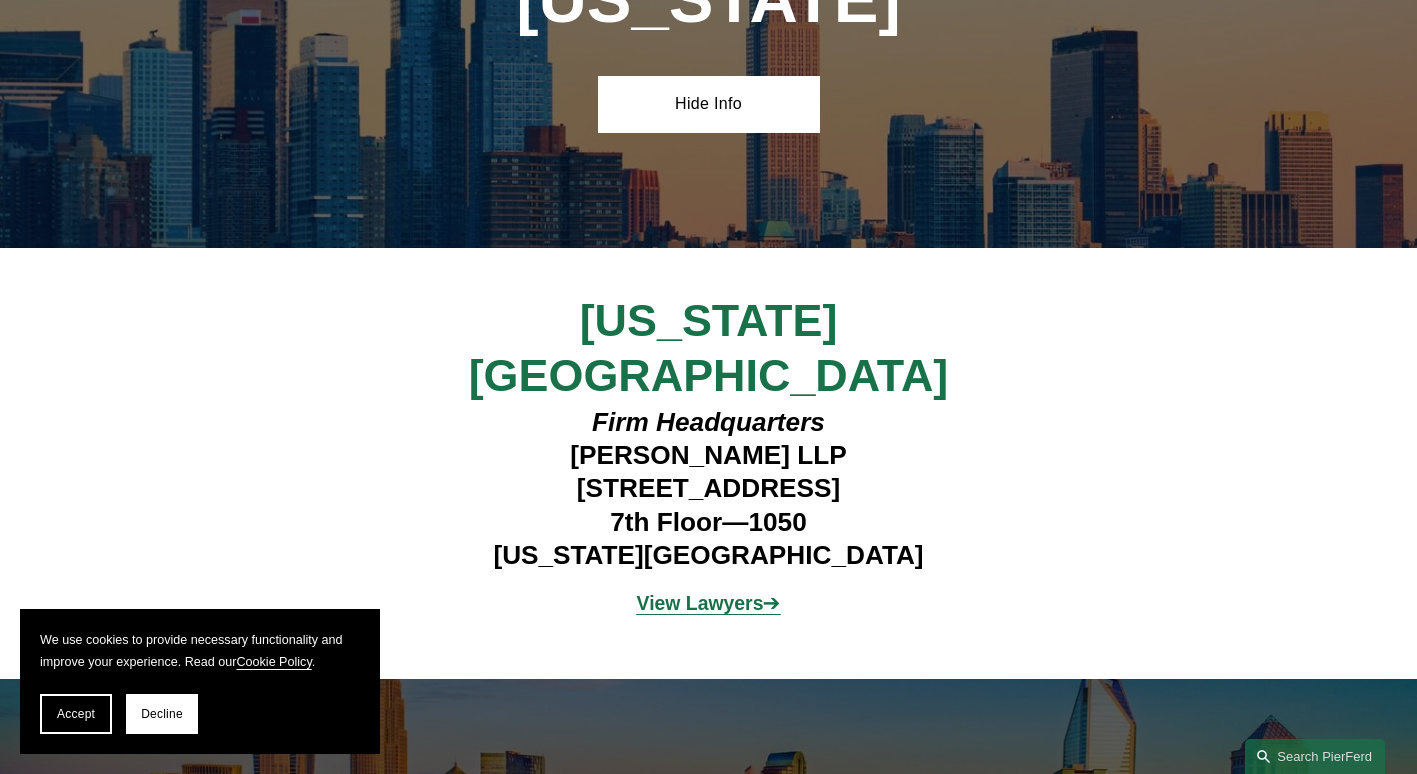 scroll, scrollTop: 5200, scrollLeft: 0, axis: vertical 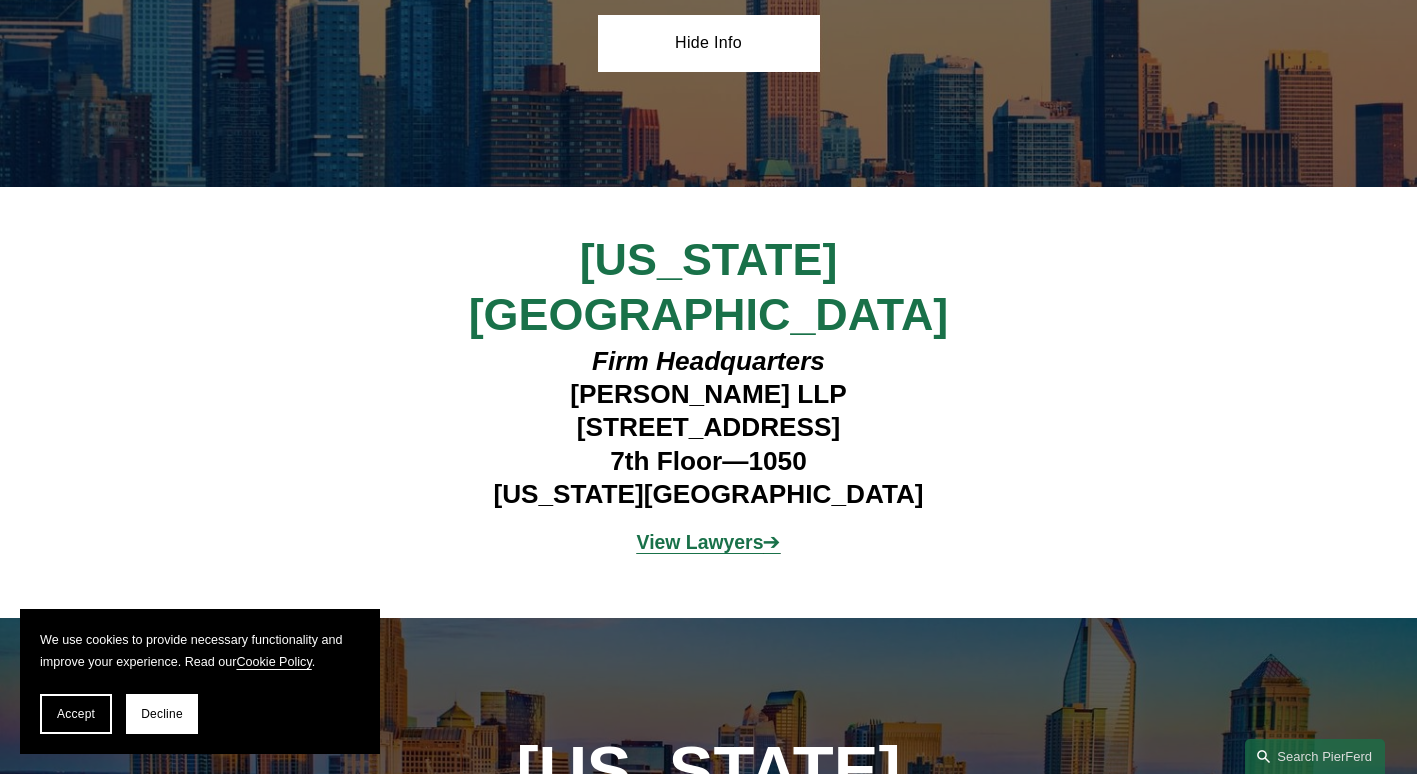 click on "View Lawyers" at bounding box center (700, 542) 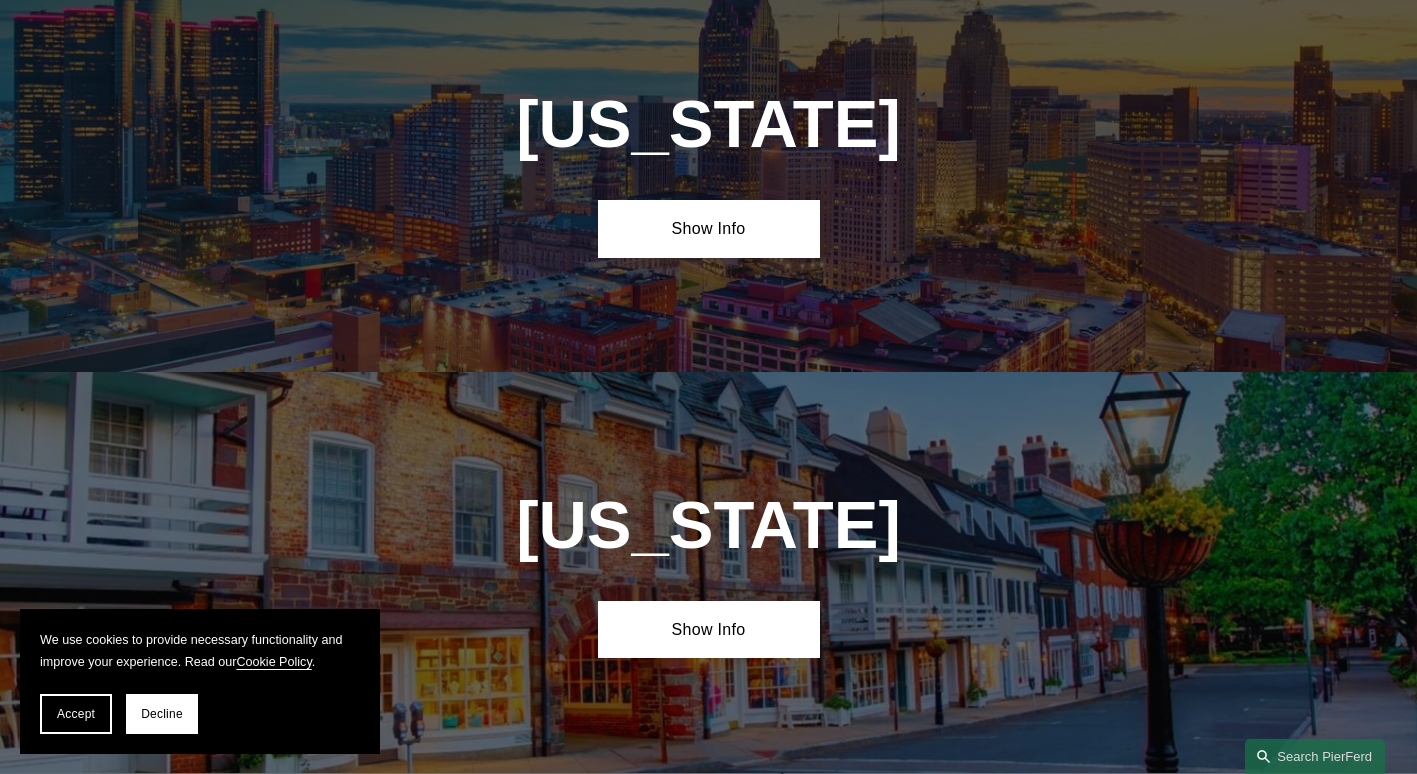 scroll, scrollTop: 4000, scrollLeft: 0, axis: vertical 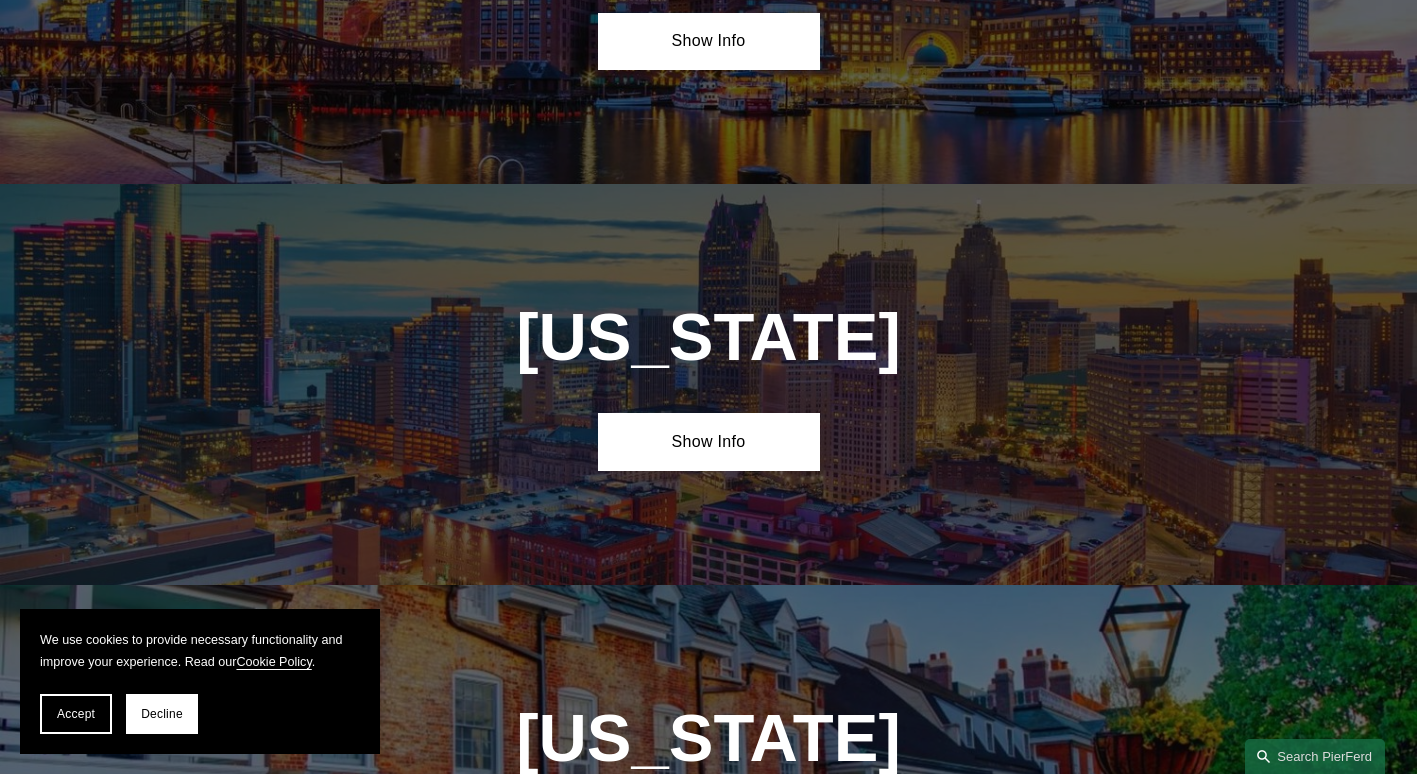 click on "Show Info" at bounding box center [709, 441] 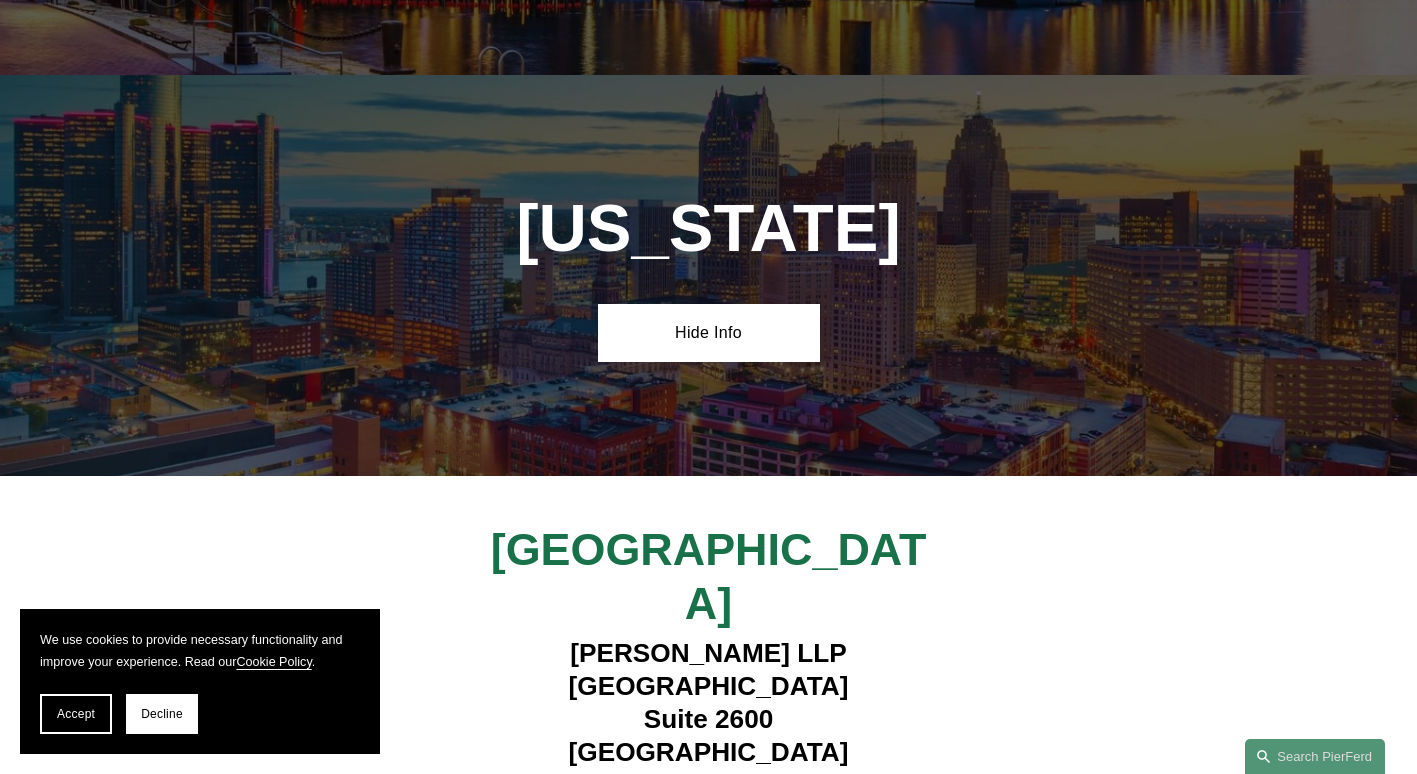 scroll, scrollTop: 4200, scrollLeft: 0, axis: vertical 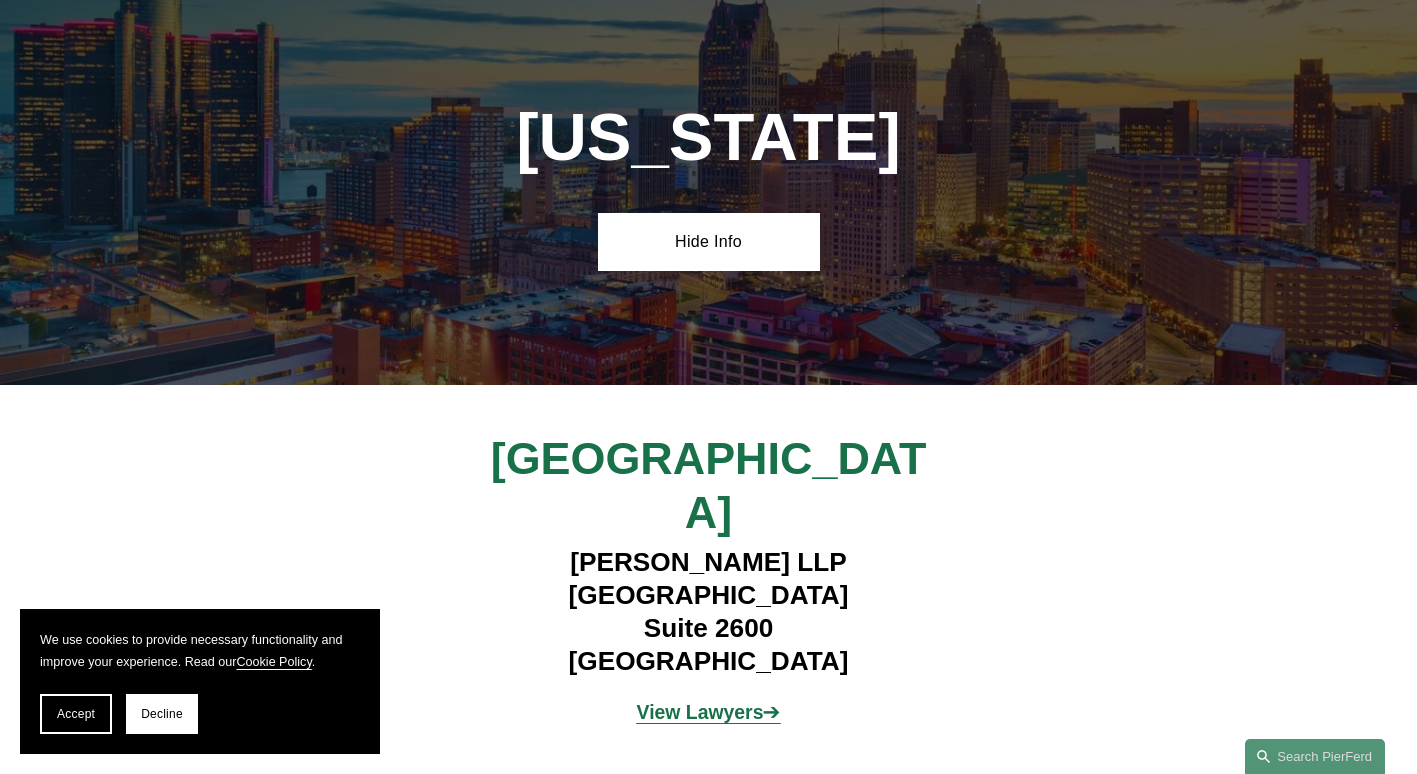 click on "View Lawyers" at bounding box center [700, 712] 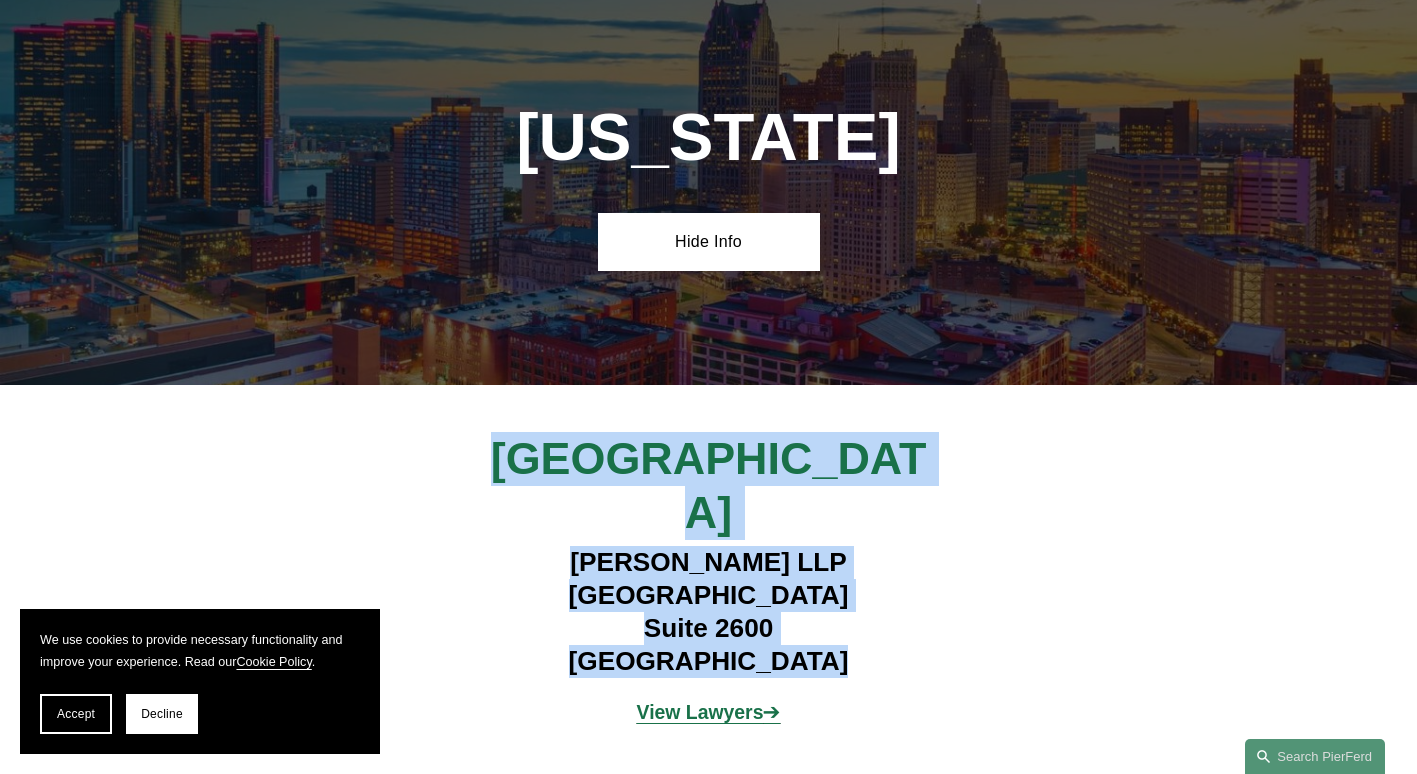 drag, startPoint x: 628, startPoint y: 361, endPoint x: 831, endPoint y: 535, distance: 267.3668 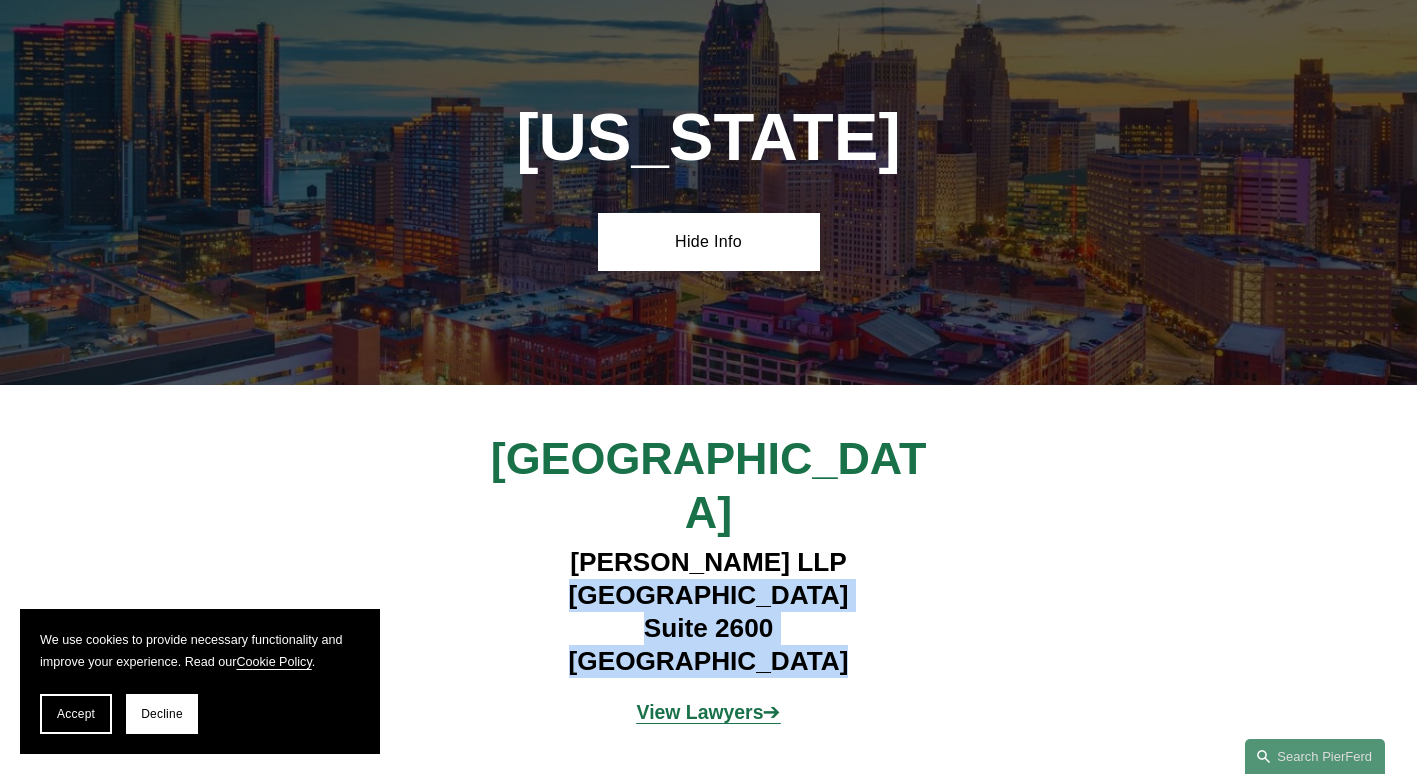 drag, startPoint x: 560, startPoint y: 449, endPoint x: 809, endPoint y: 520, distance: 258.9247 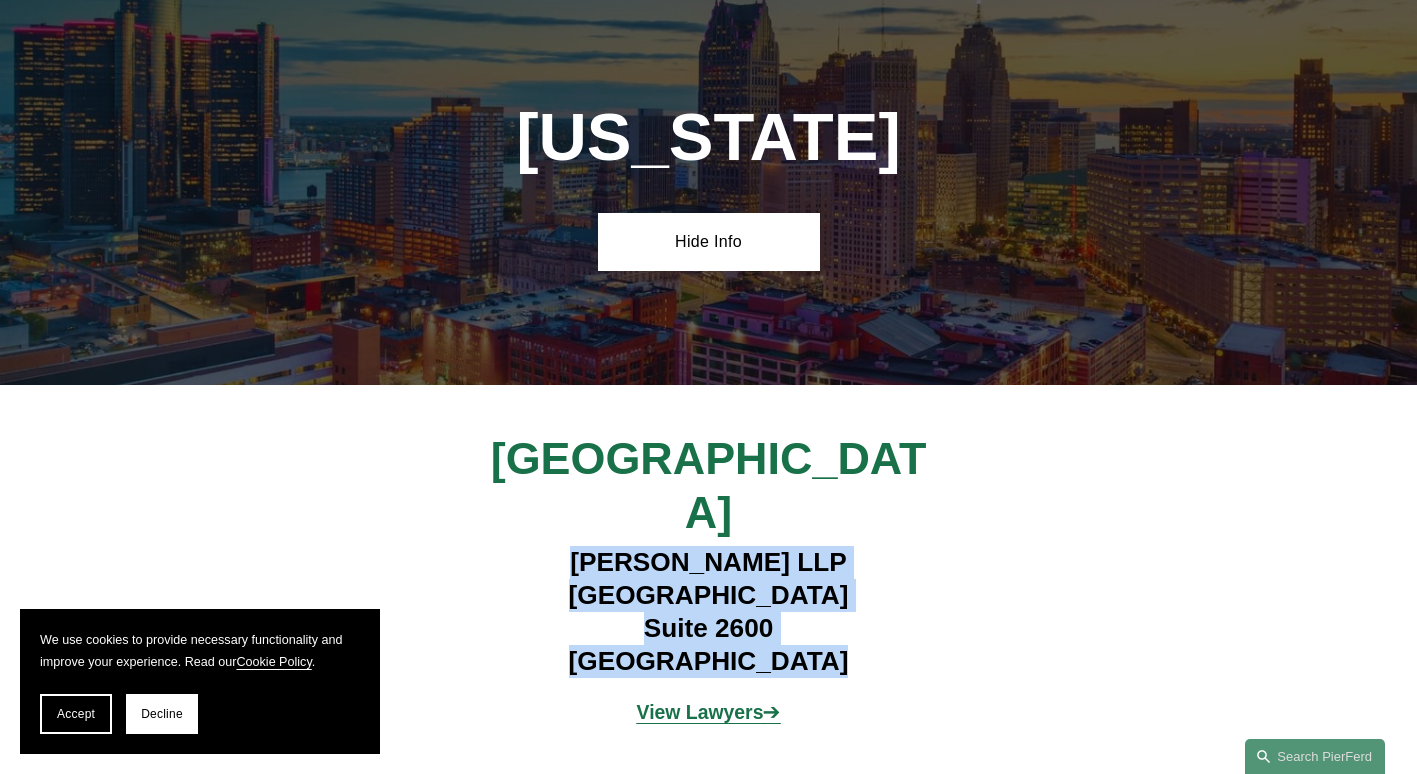 drag, startPoint x: 560, startPoint y: 415, endPoint x: 821, endPoint y: 526, distance: 283.623 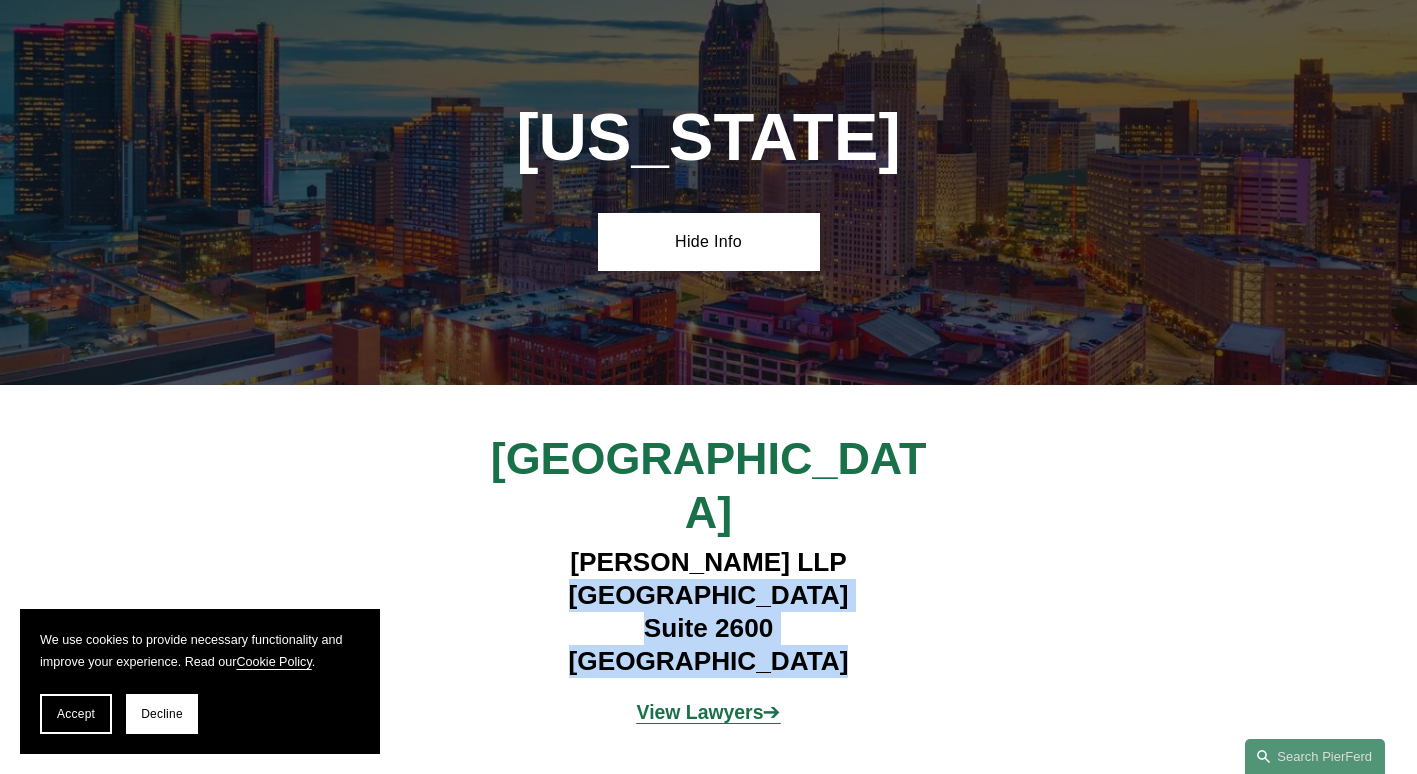 drag, startPoint x: 559, startPoint y: 451, endPoint x: 752, endPoint y: 521, distance: 205.30222 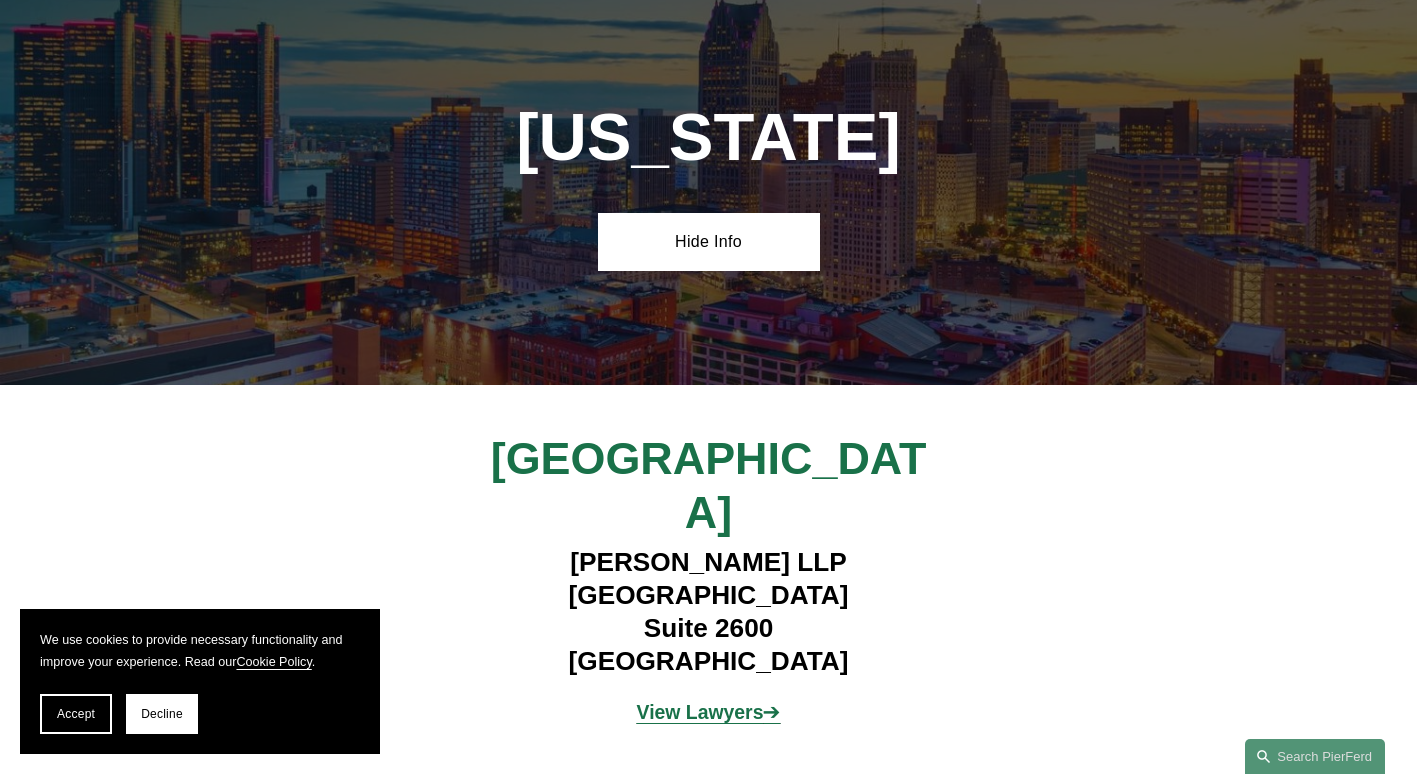 drag, startPoint x: 818, startPoint y: 537, endPoint x: 816, endPoint y: 576, distance: 39.051247 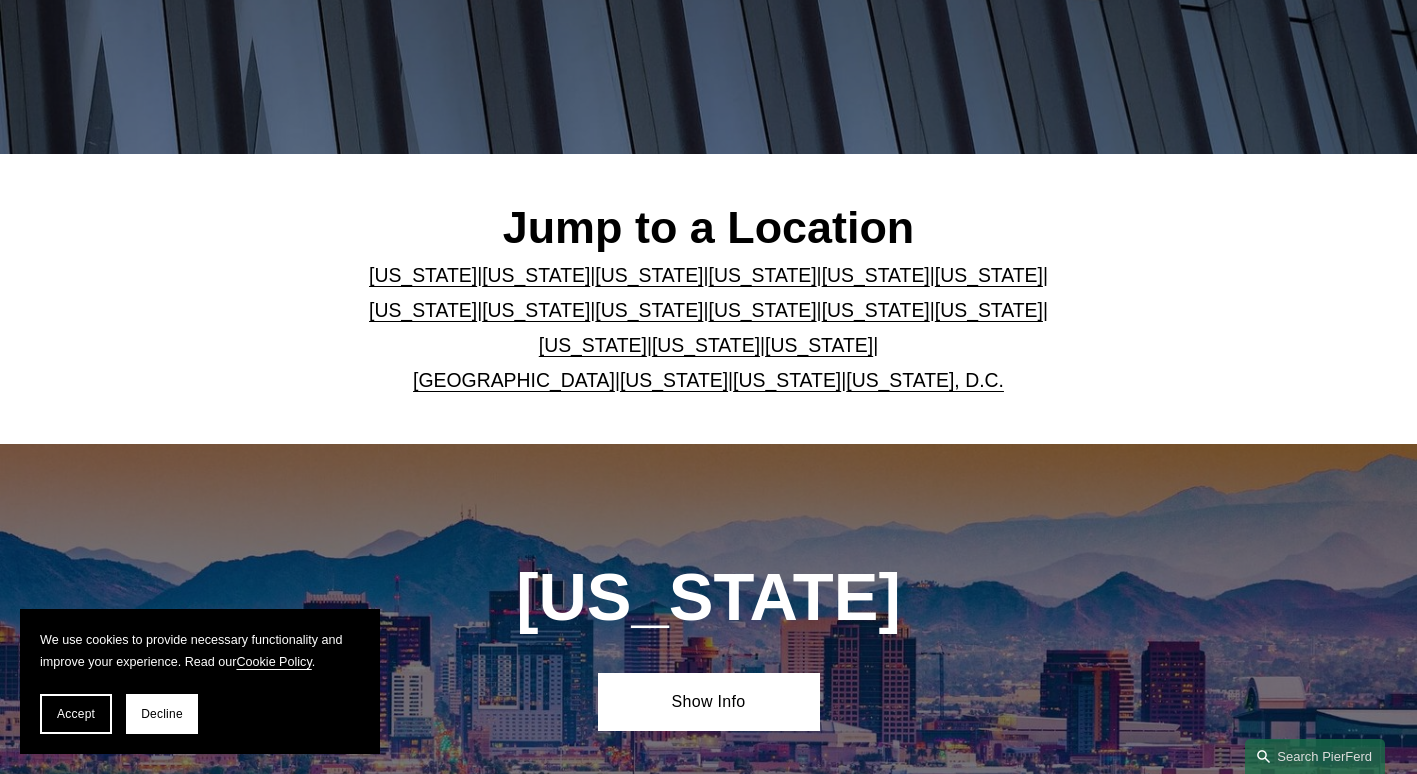 scroll, scrollTop: 400, scrollLeft: 0, axis: vertical 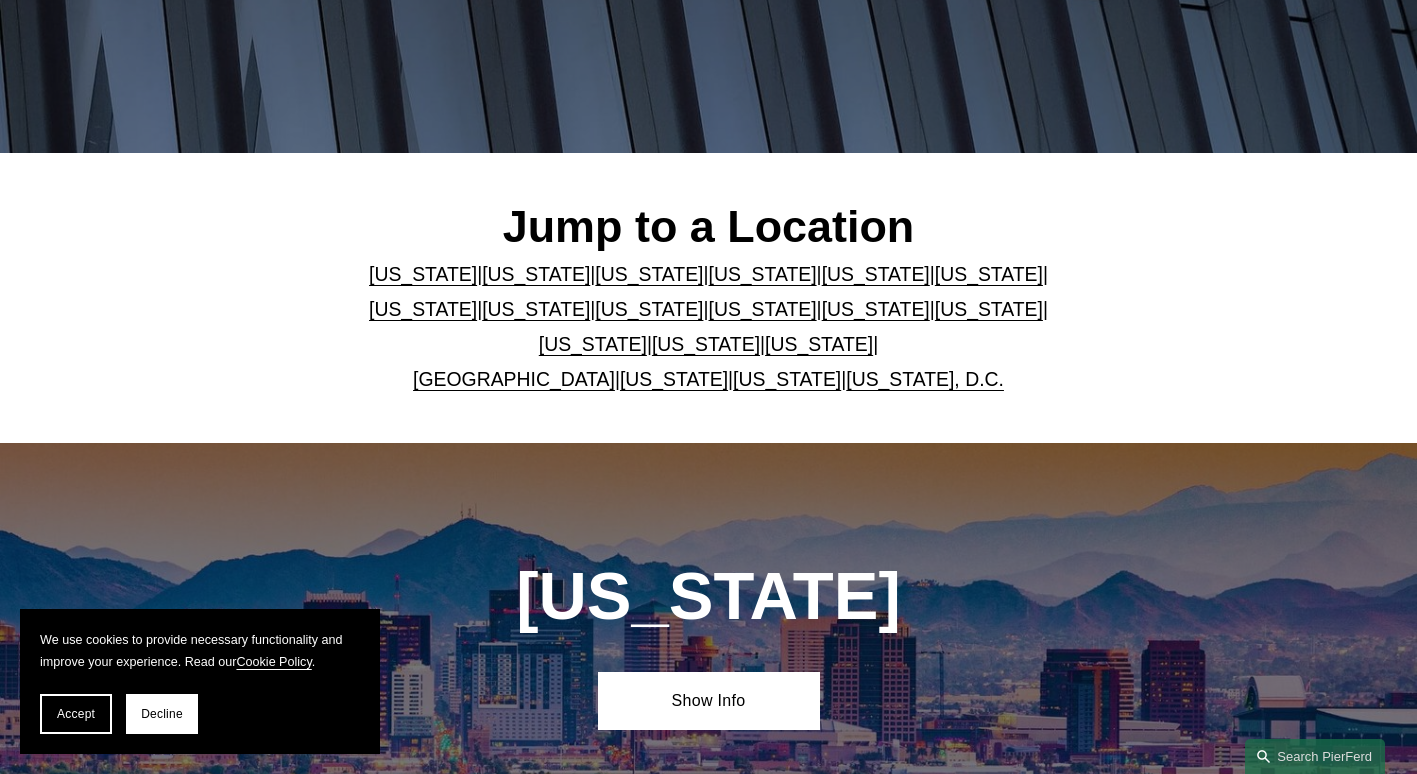 click on "[US_STATE], D.C." at bounding box center (925, 379) 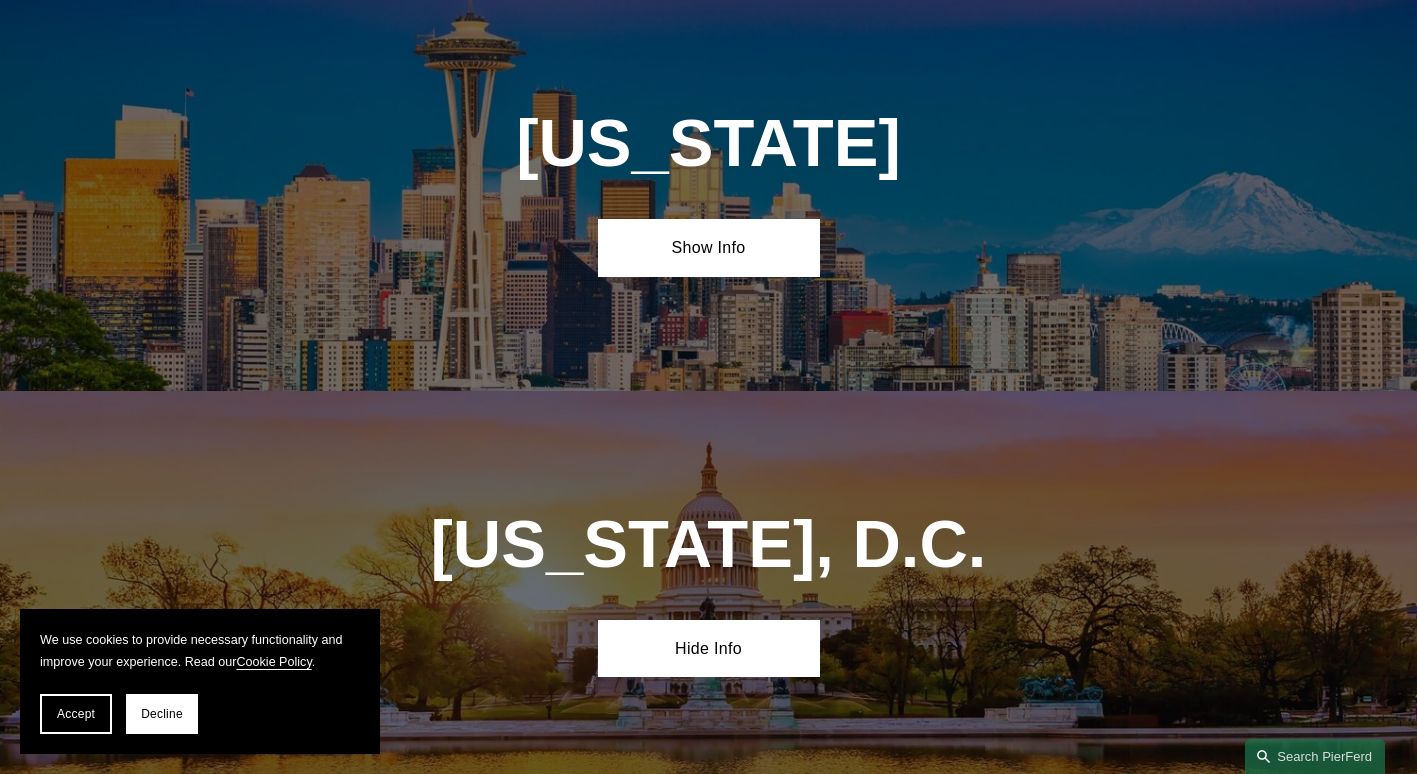 scroll, scrollTop: 8880, scrollLeft: 0, axis: vertical 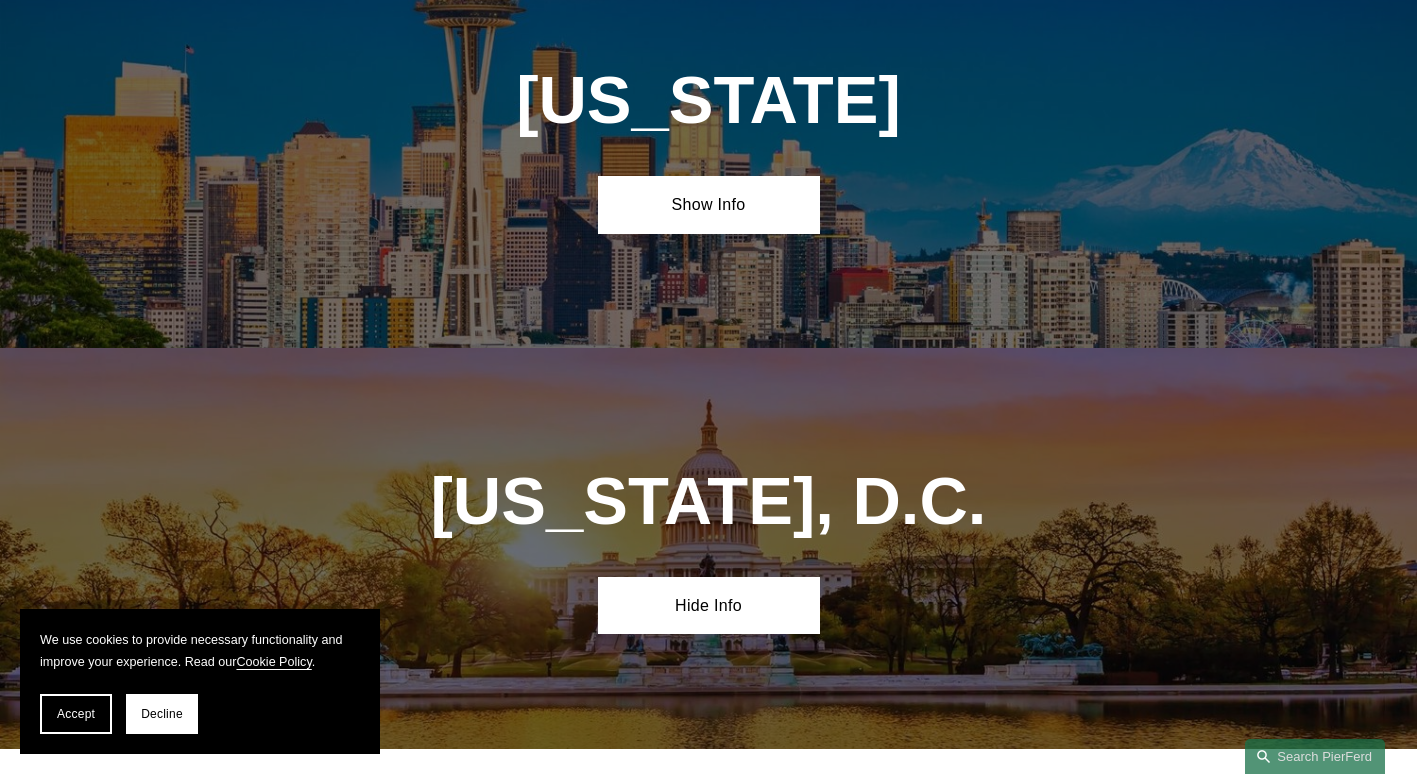 click on "View Lawyers" at bounding box center (700, 996) 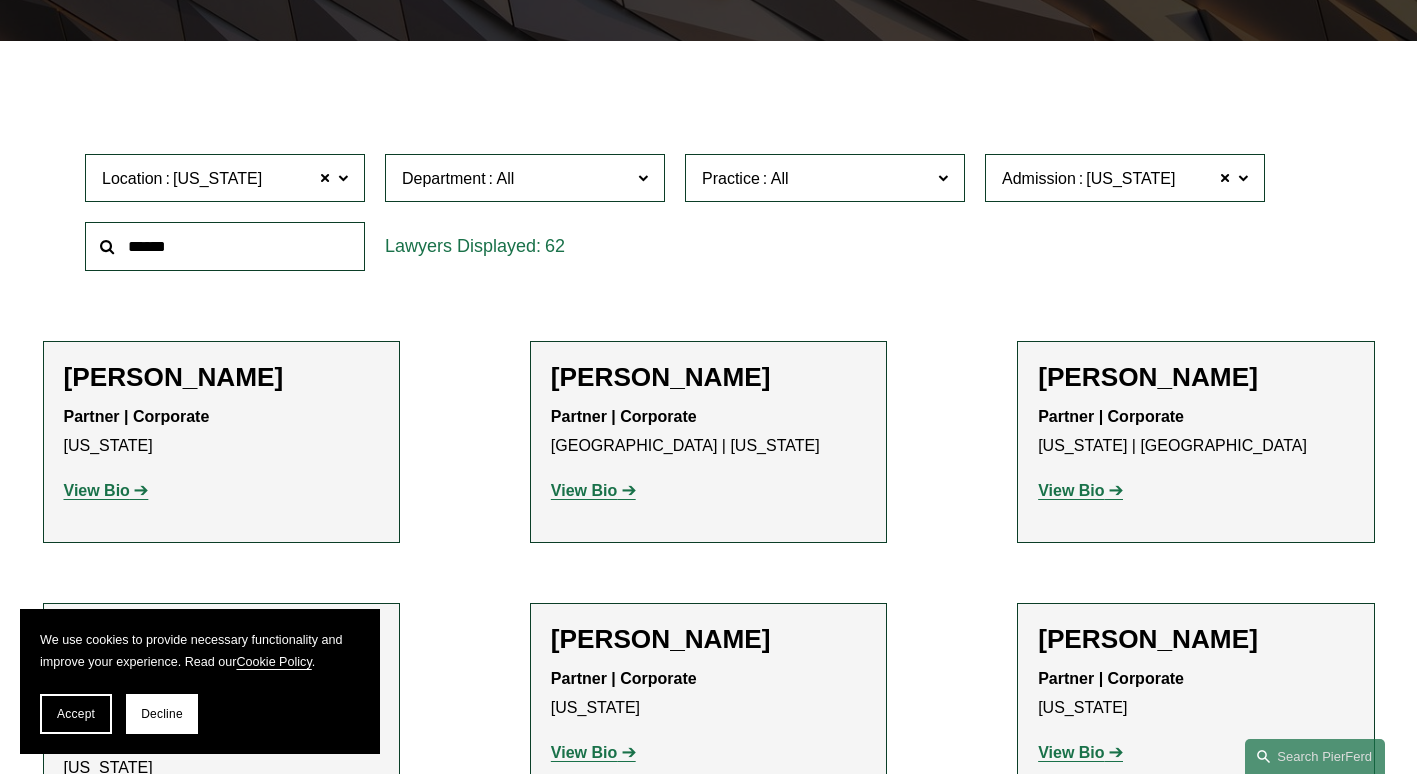 scroll, scrollTop: 495, scrollLeft: 0, axis: vertical 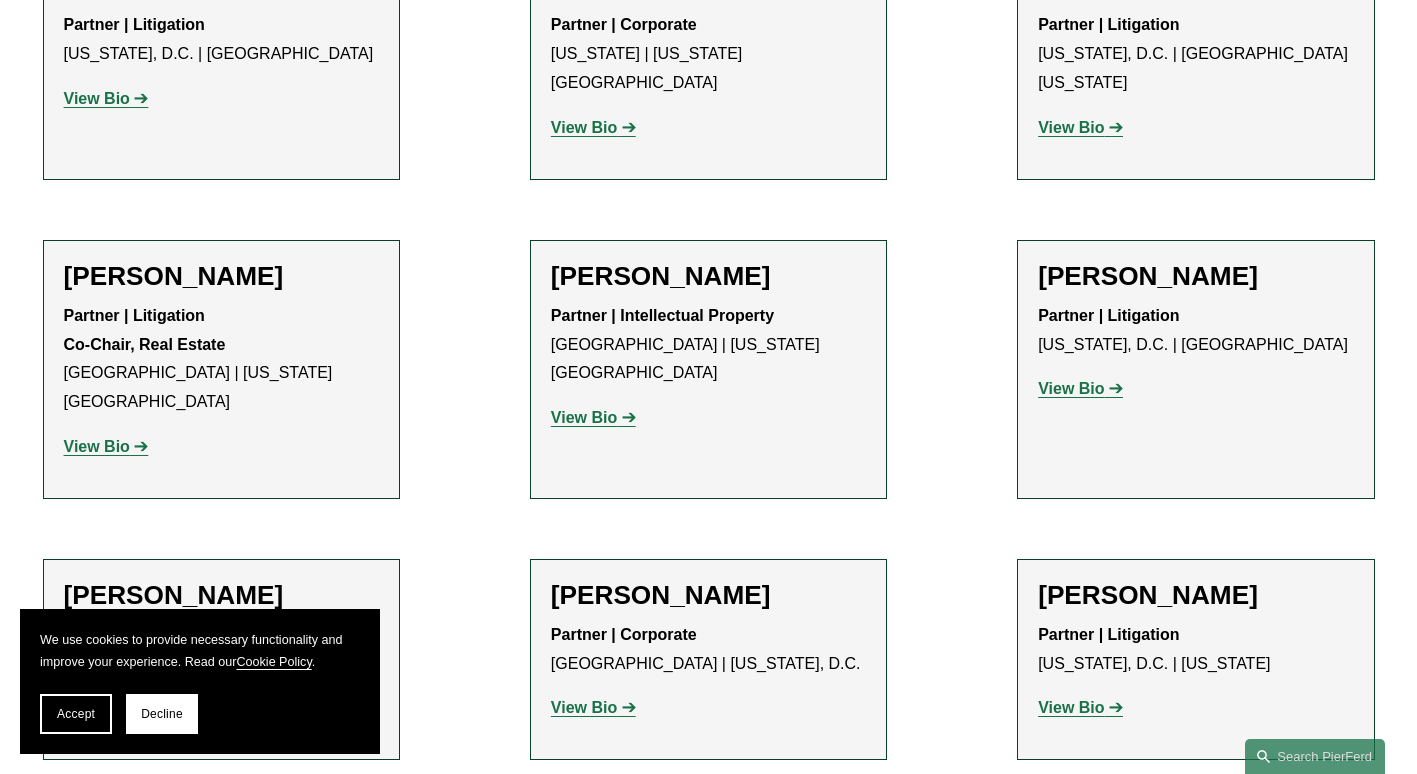 click on "View Bio" 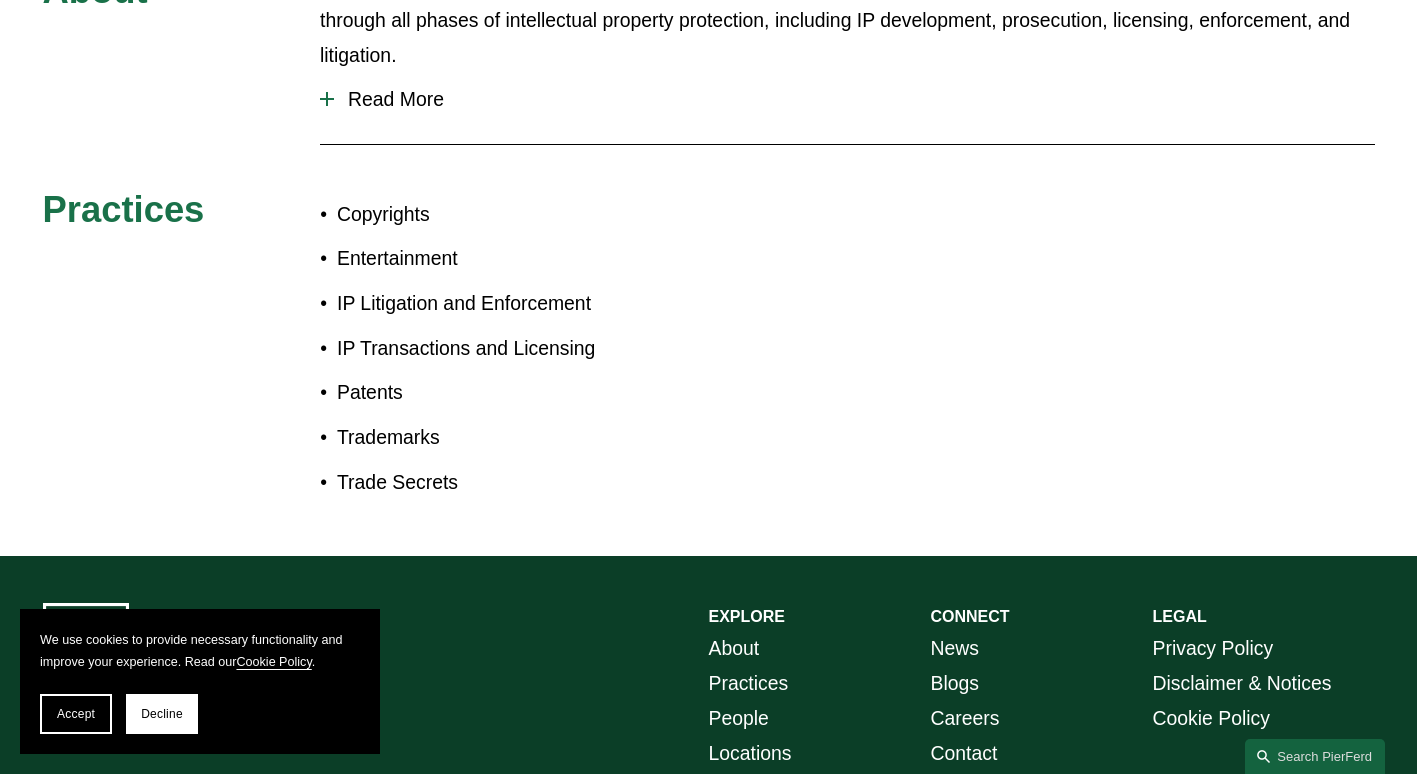 scroll, scrollTop: 826, scrollLeft: 0, axis: vertical 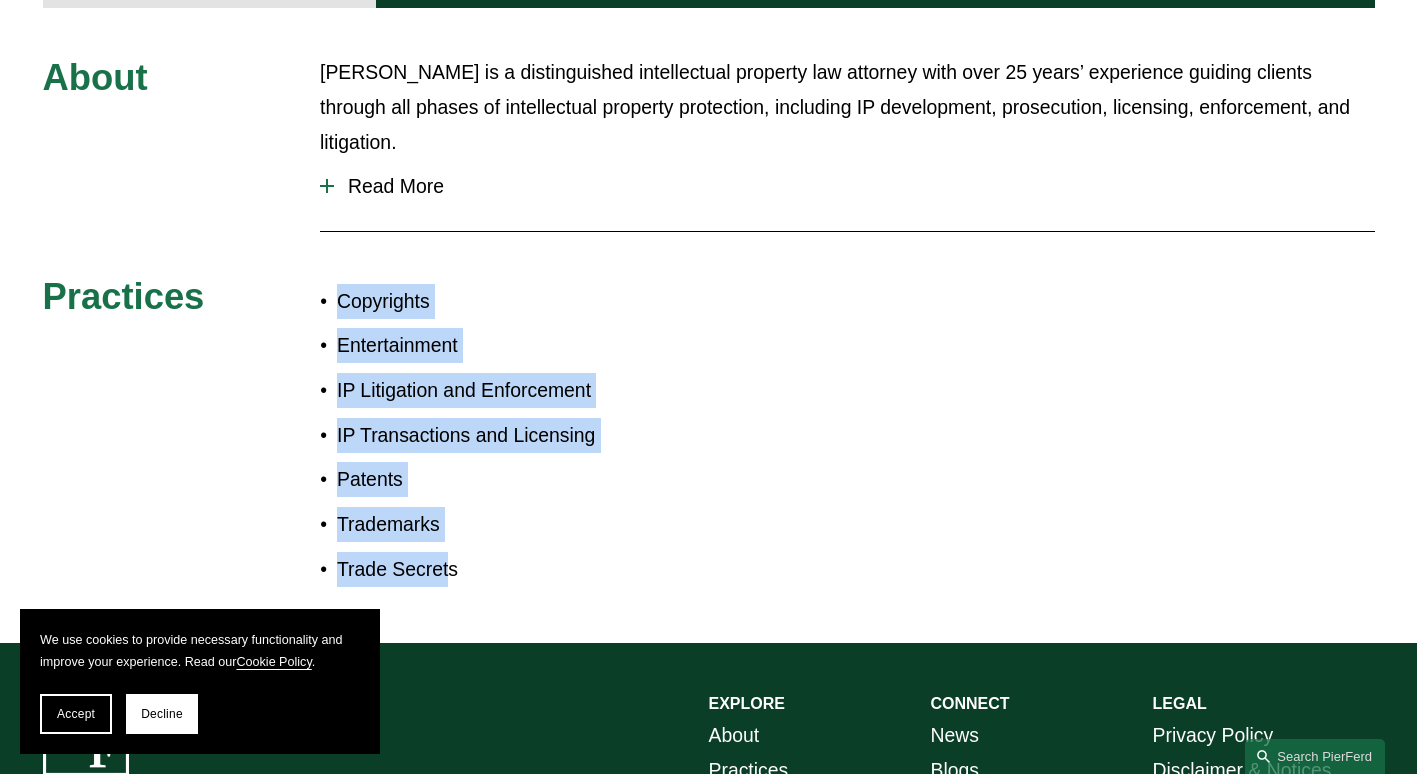drag, startPoint x: 450, startPoint y: 486, endPoint x: 325, endPoint y: 200, distance: 312.12338 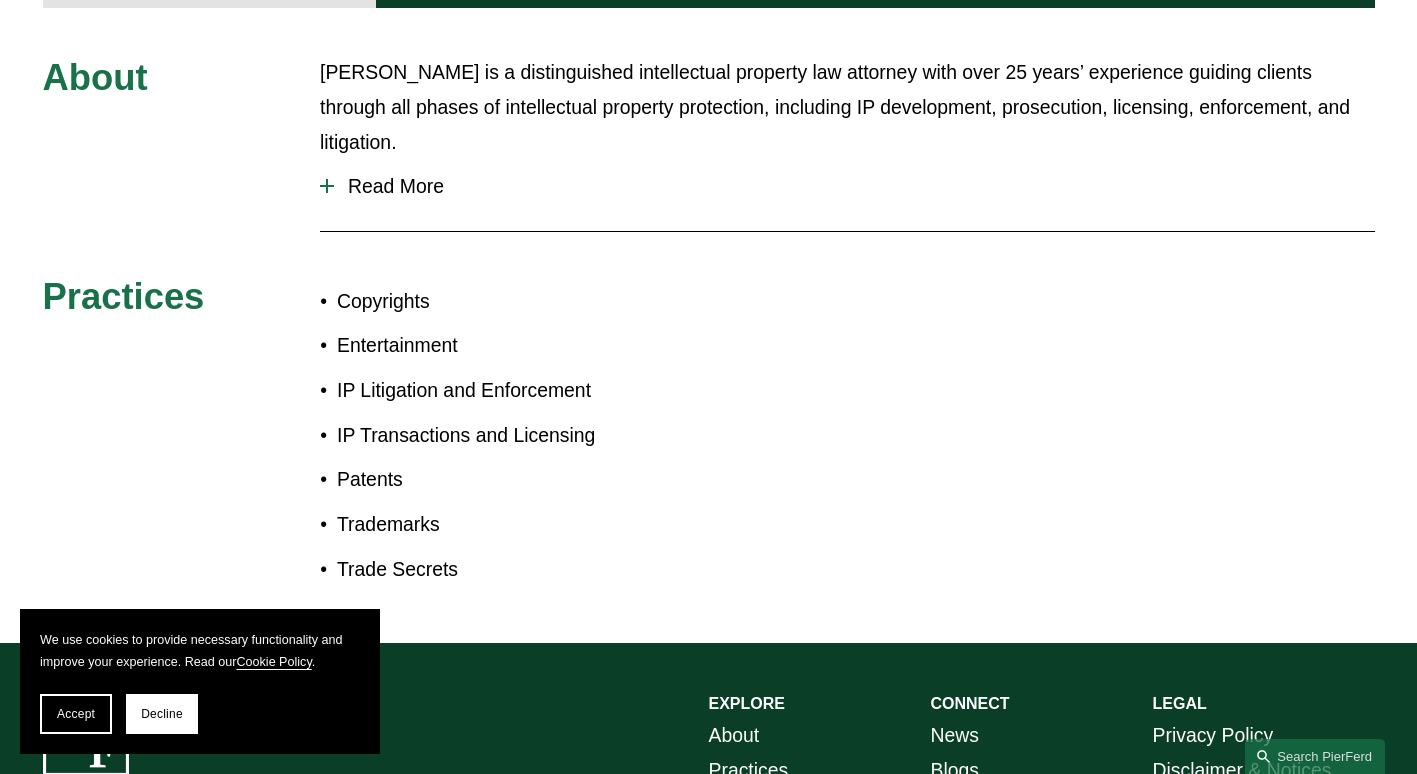 drag, startPoint x: 325, startPoint y: 200, endPoint x: 503, endPoint y: 490, distance: 340.27048 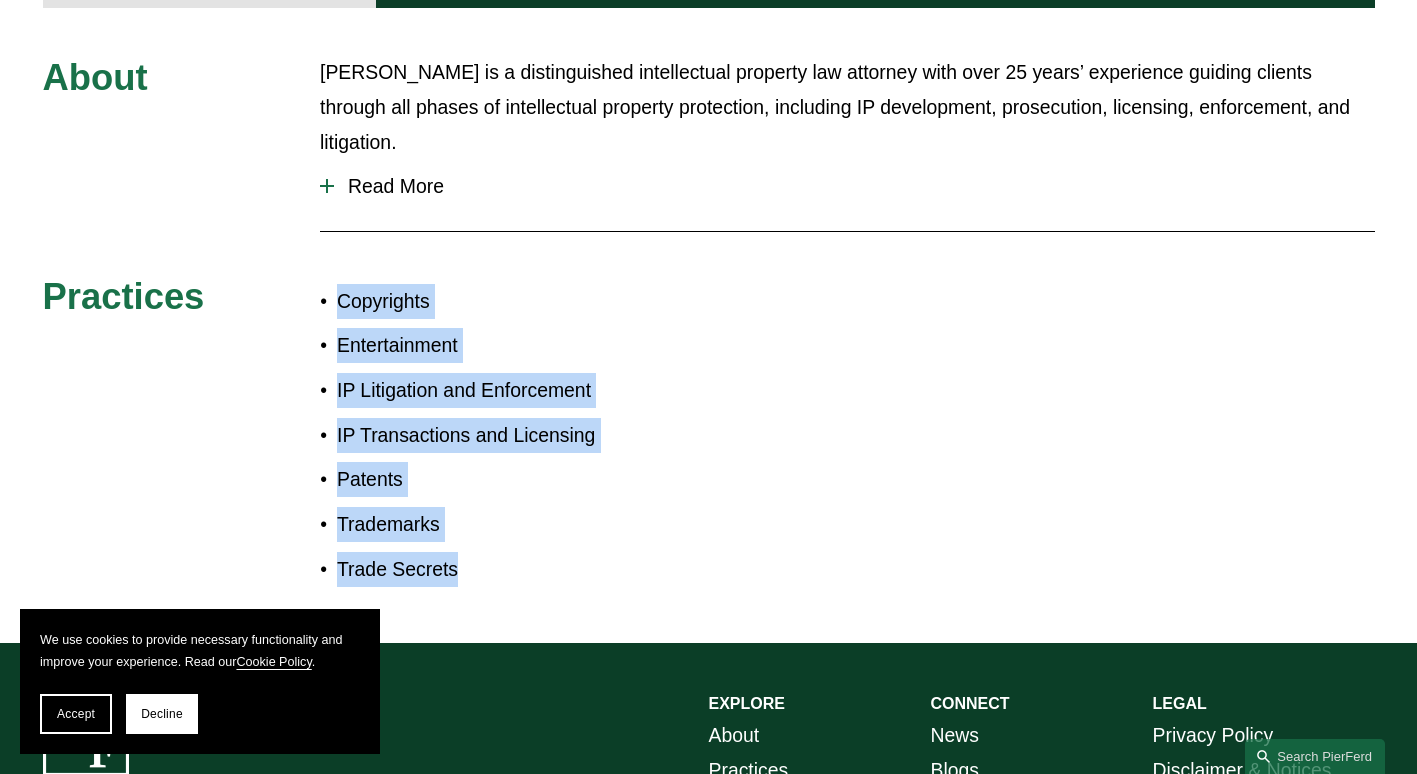 drag, startPoint x: 484, startPoint y: 497, endPoint x: 320, endPoint y: 192, distance: 346.2961 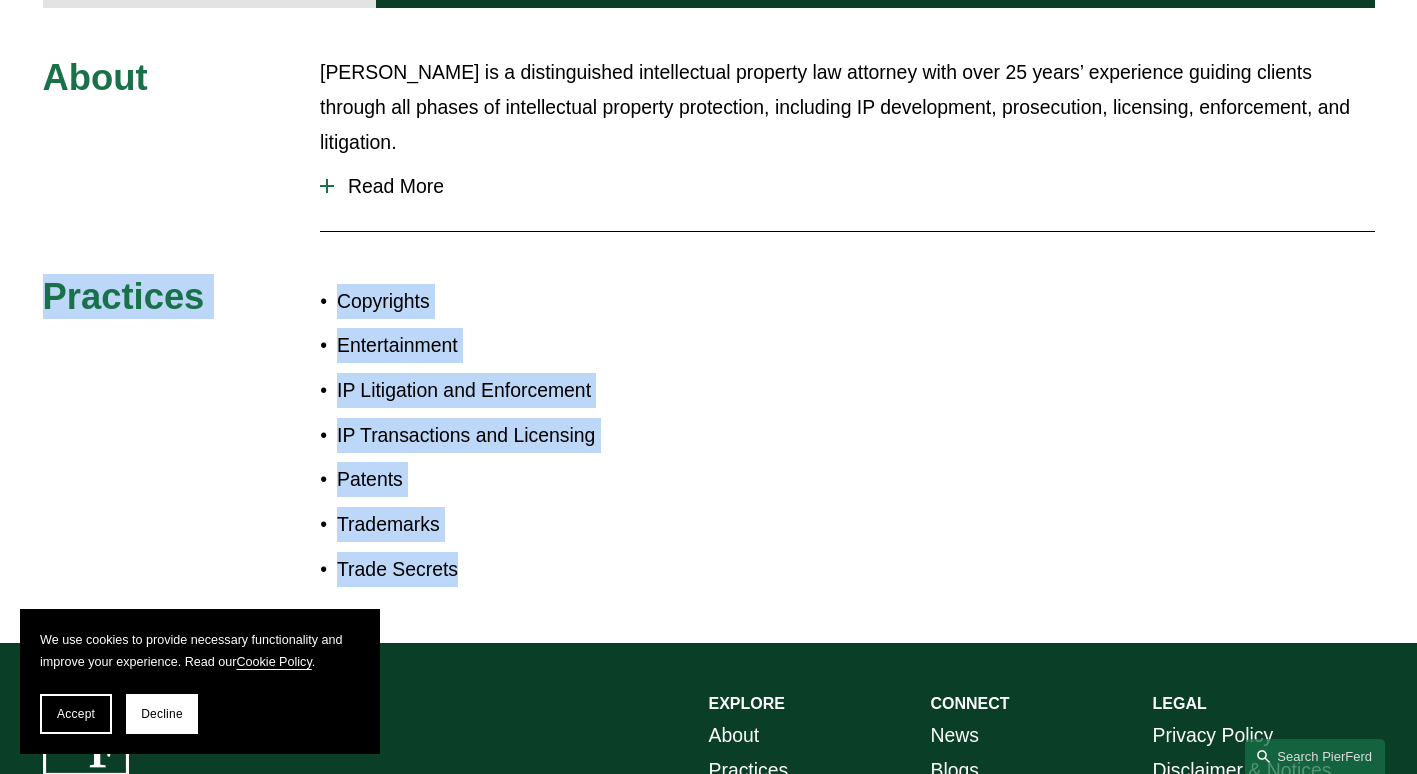 click on "About
Eric Kohli is a distinguished intellectual property law attorney with over 25 years’ experience guiding clients through all phases of intellectual property protection, including IP development, prosecution, licensing, enforcement, and litigation.
Read More
Eric has achieved favorable outcomes in high-profile cases, including reversing prior counsel’s summary judgment loss, obtaining a strongly favorable settlement for trade secret theft, and pursuing trademark infringement for notable clients. He is also a published author and speaker on intellectual property law topics." at bounding box center [708, 325] 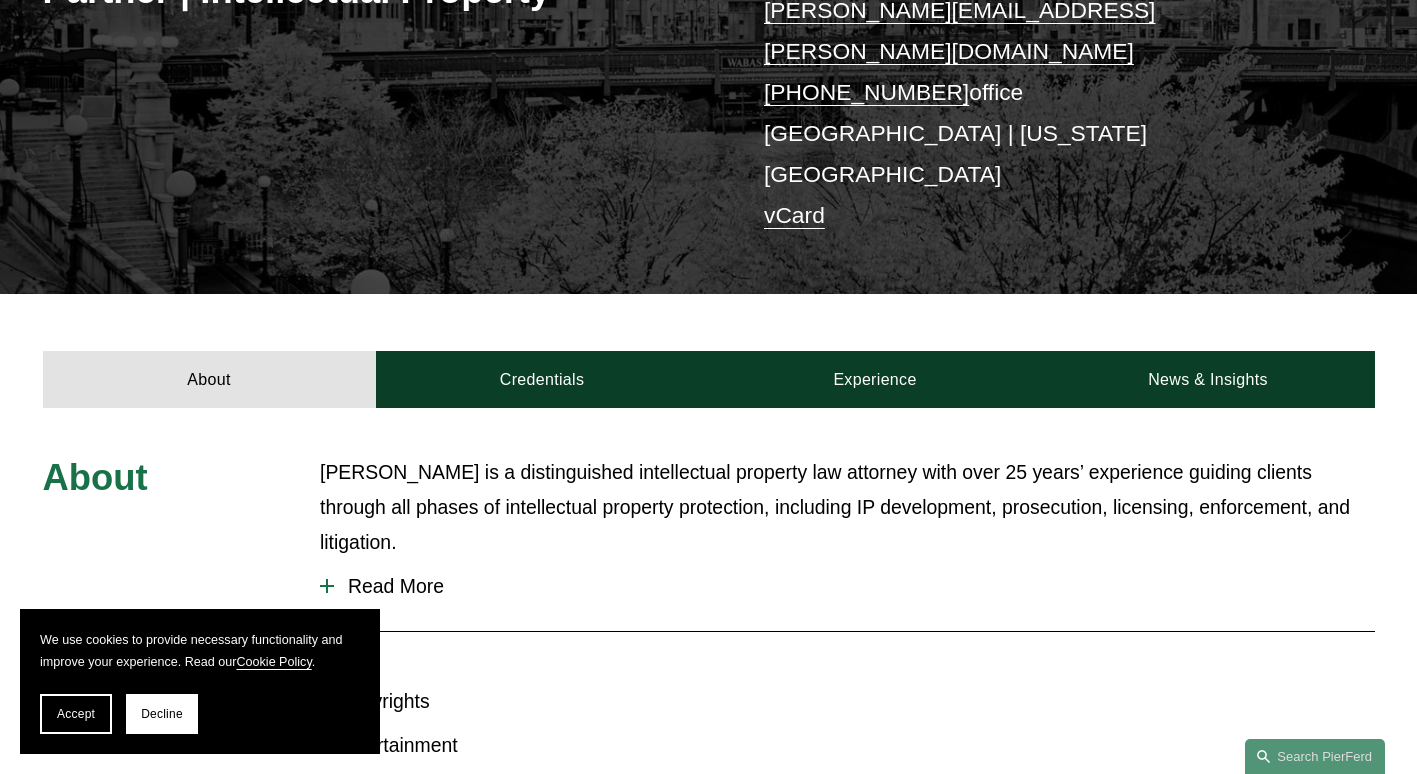 scroll, scrollTop: 626, scrollLeft: 0, axis: vertical 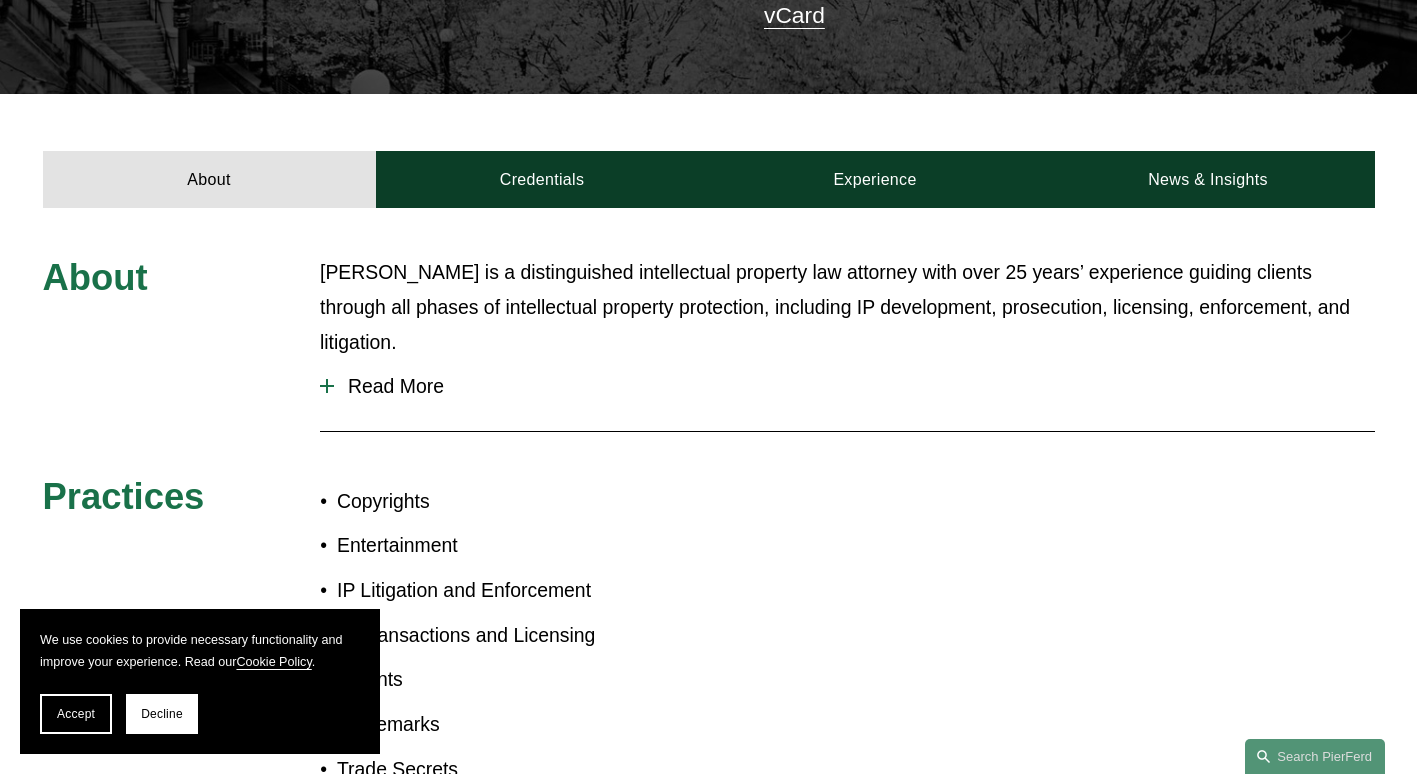 click on "Read More" at bounding box center [847, 386] 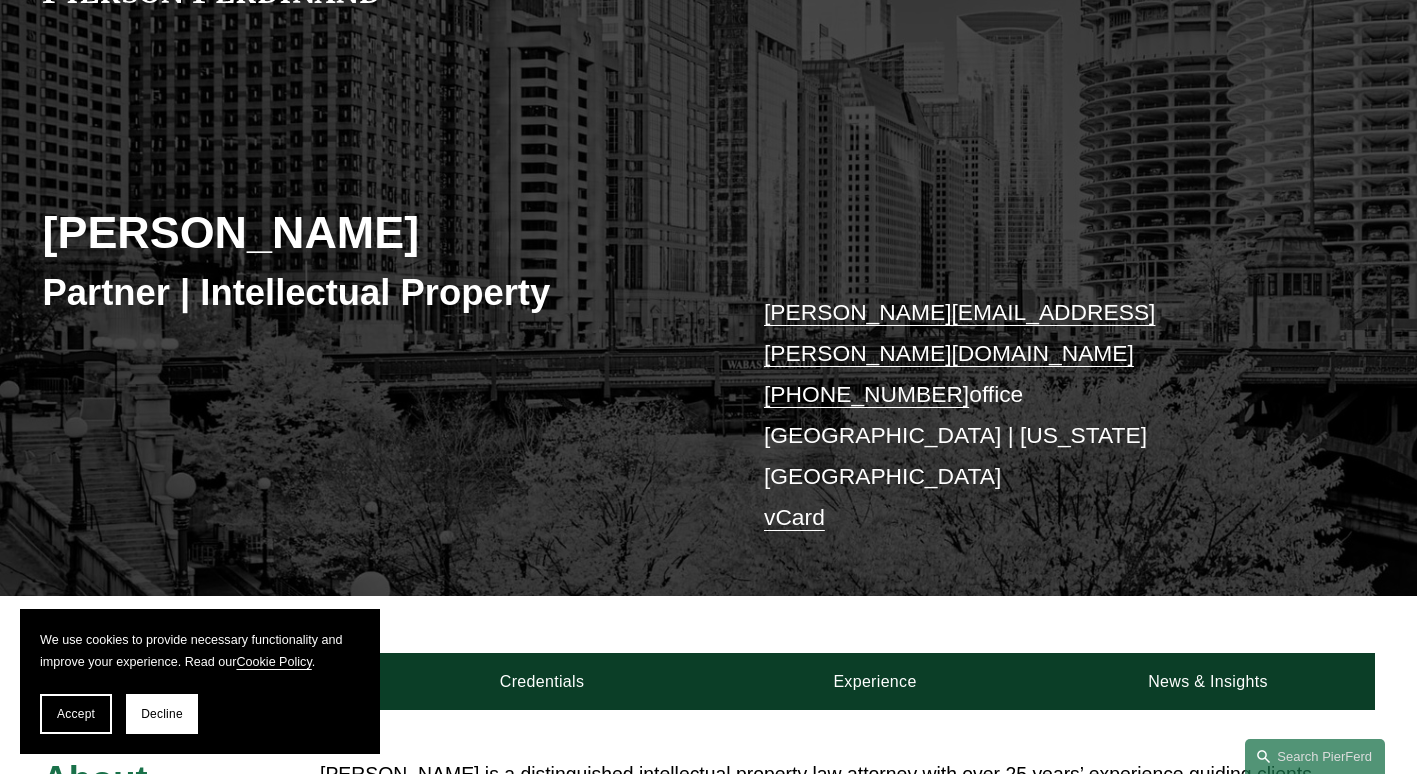 scroll, scrollTop: 0, scrollLeft: 0, axis: both 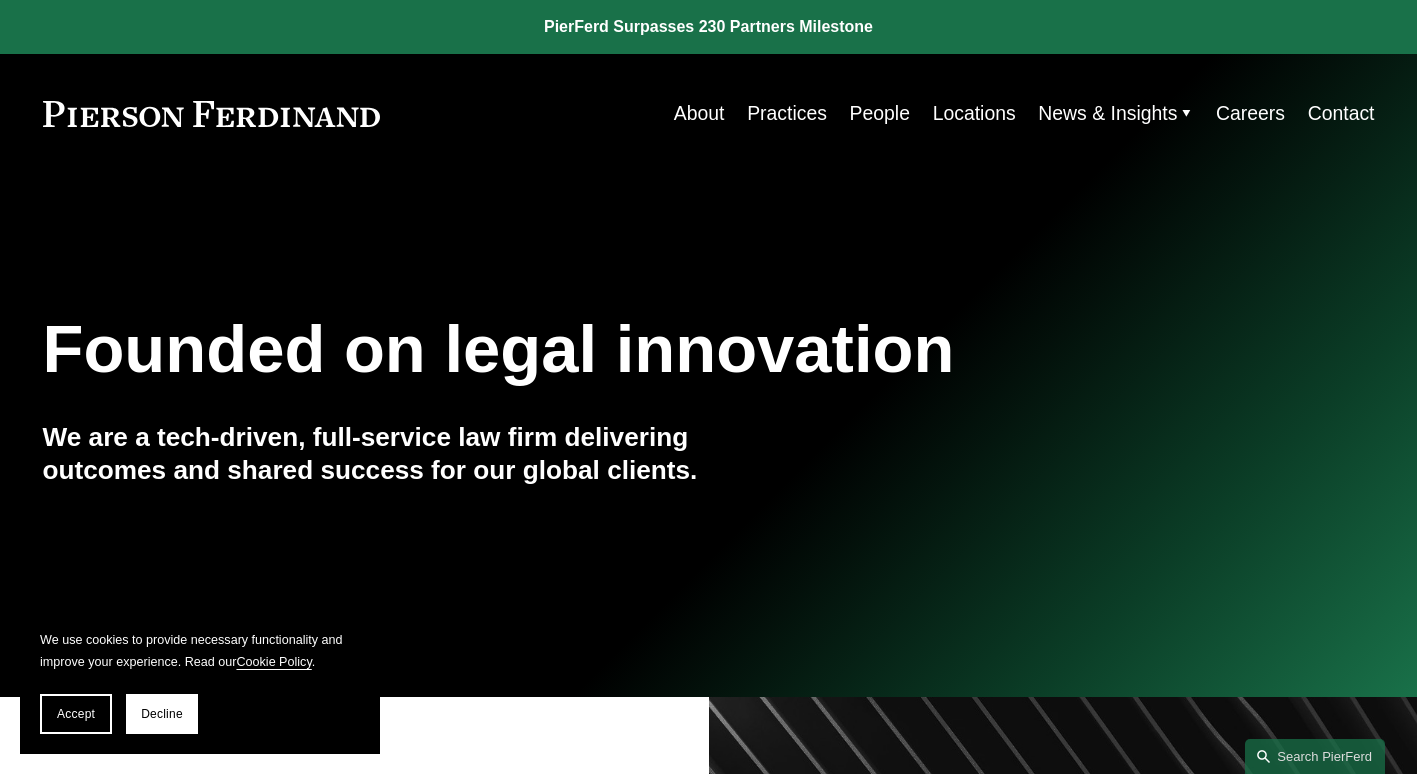click on "Locations" at bounding box center (974, 113) 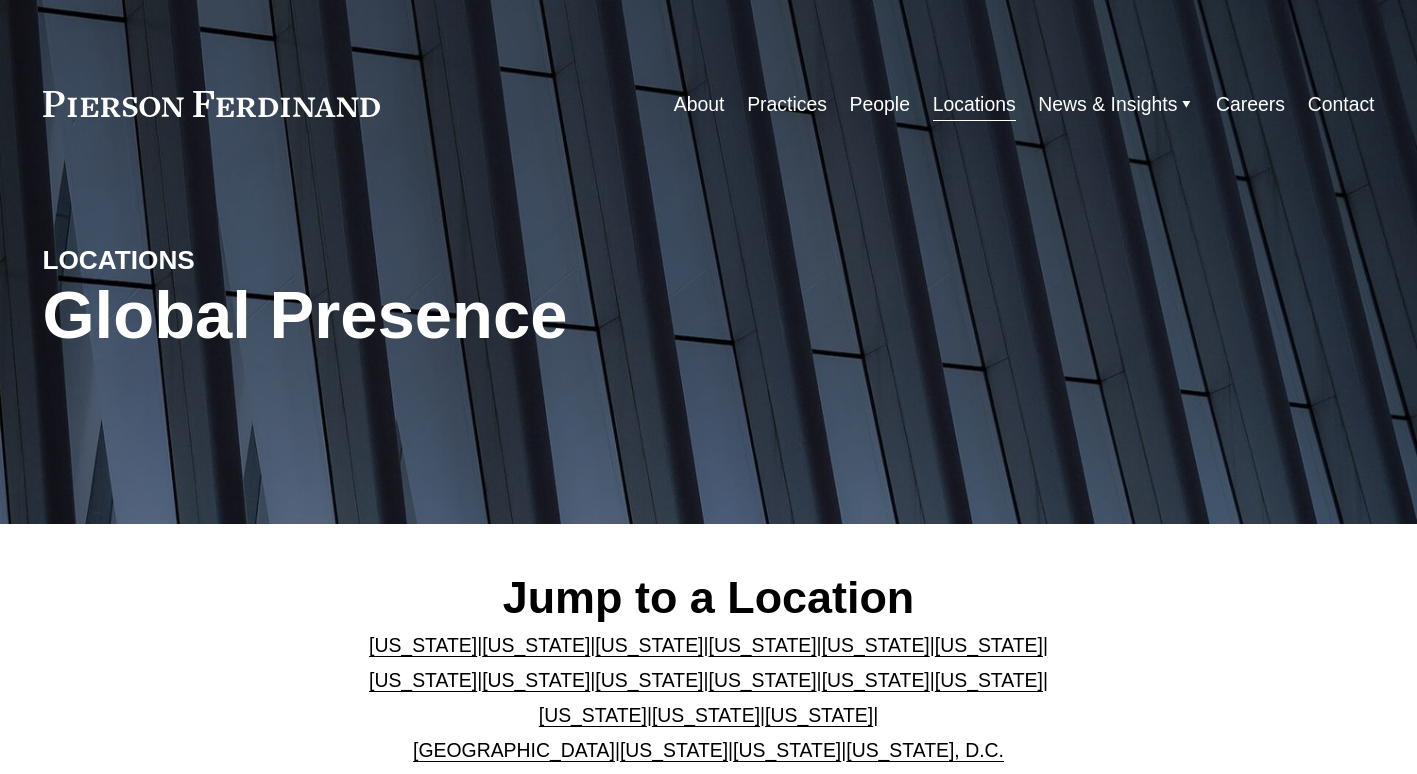 scroll, scrollTop: 0, scrollLeft: 0, axis: both 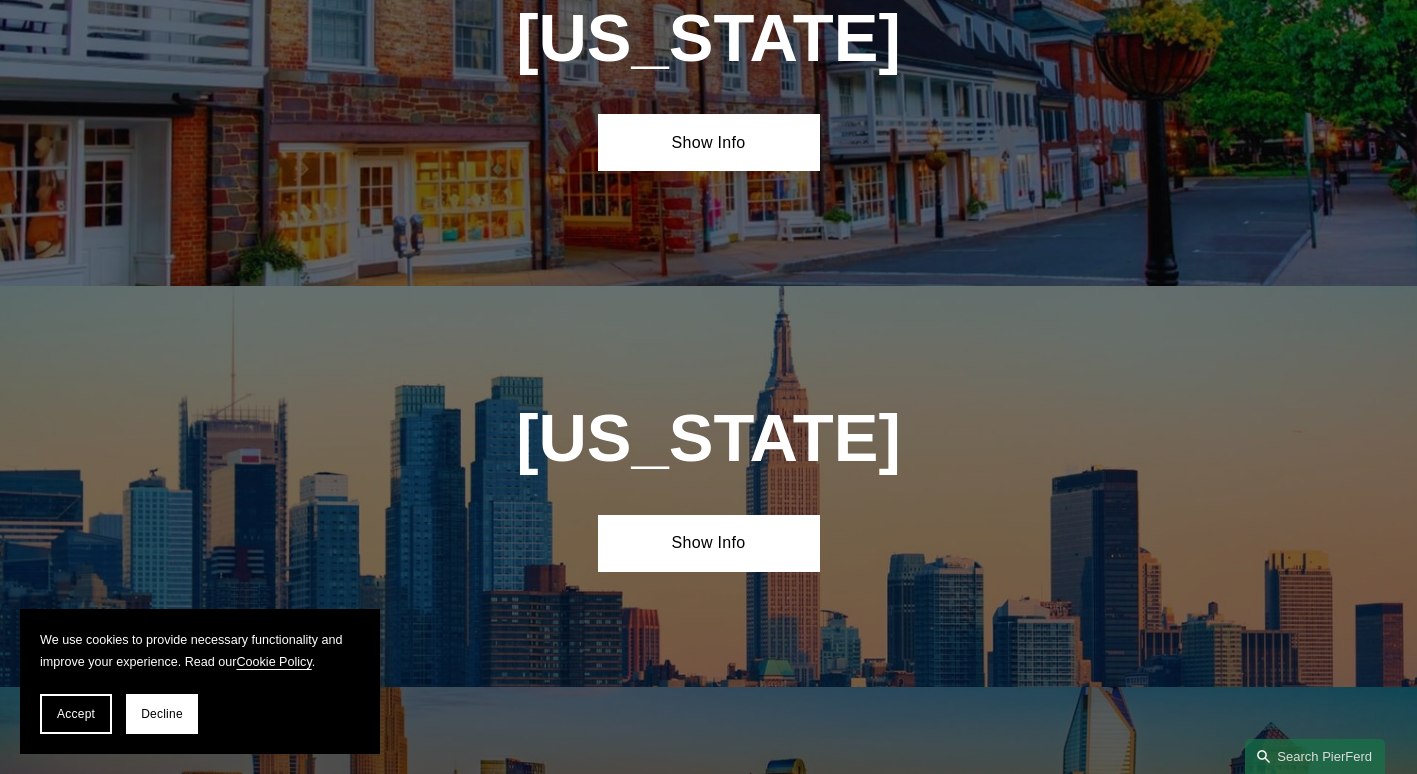 click on "Show Info" at bounding box center (709, 543) 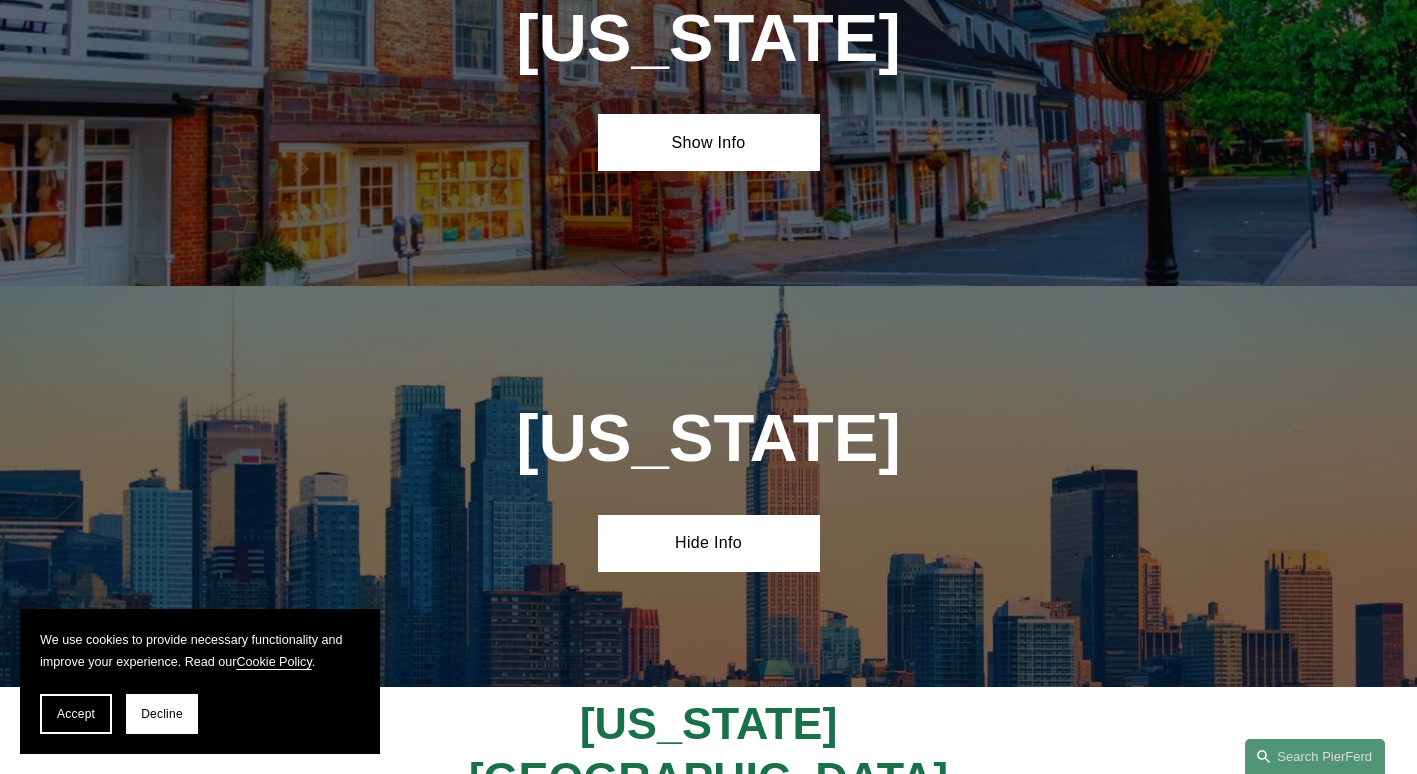 scroll, scrollTop: 5100, scrollLeft: 0, axis: vertical 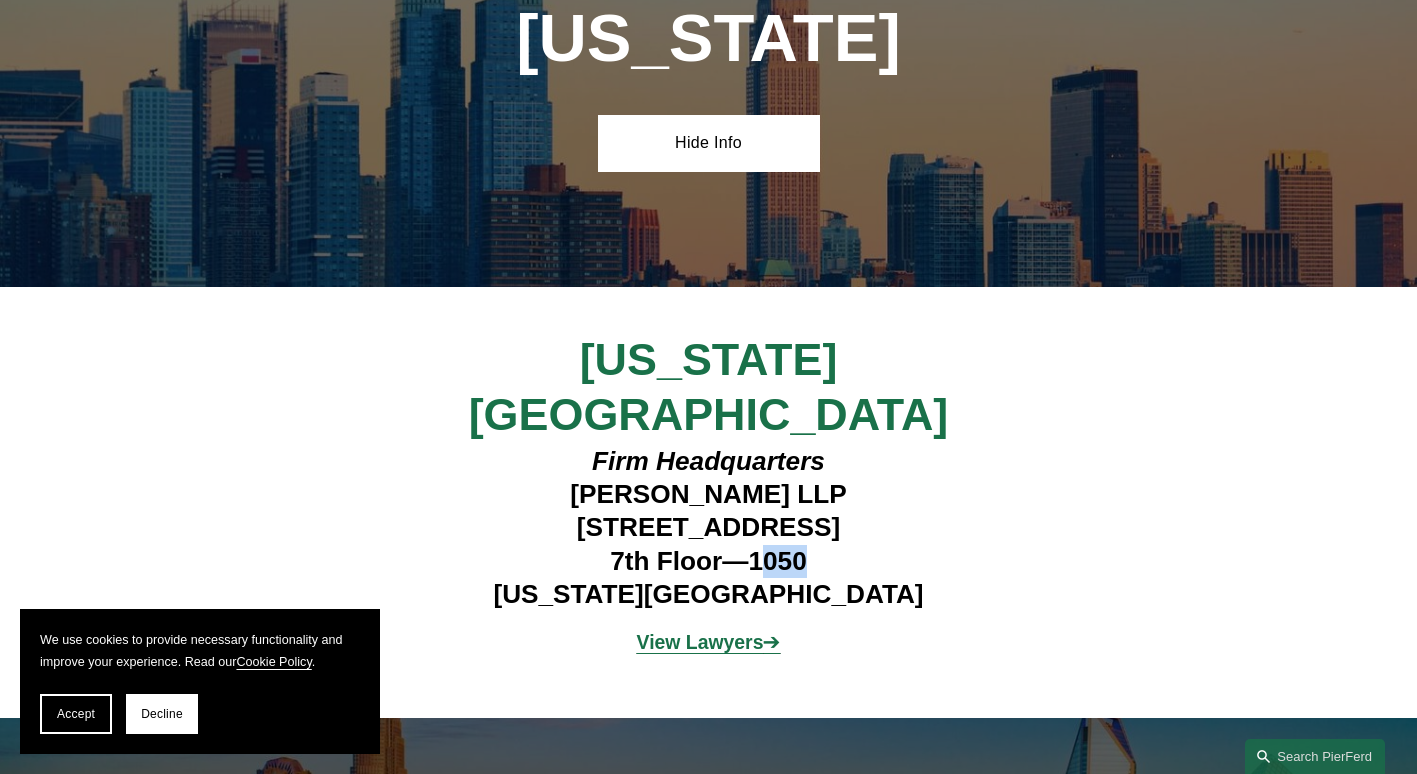 drag, startPoint x: 759, startPoint y: 423, endPoint x: 810, endPoint y: 421, distance: 51.0392 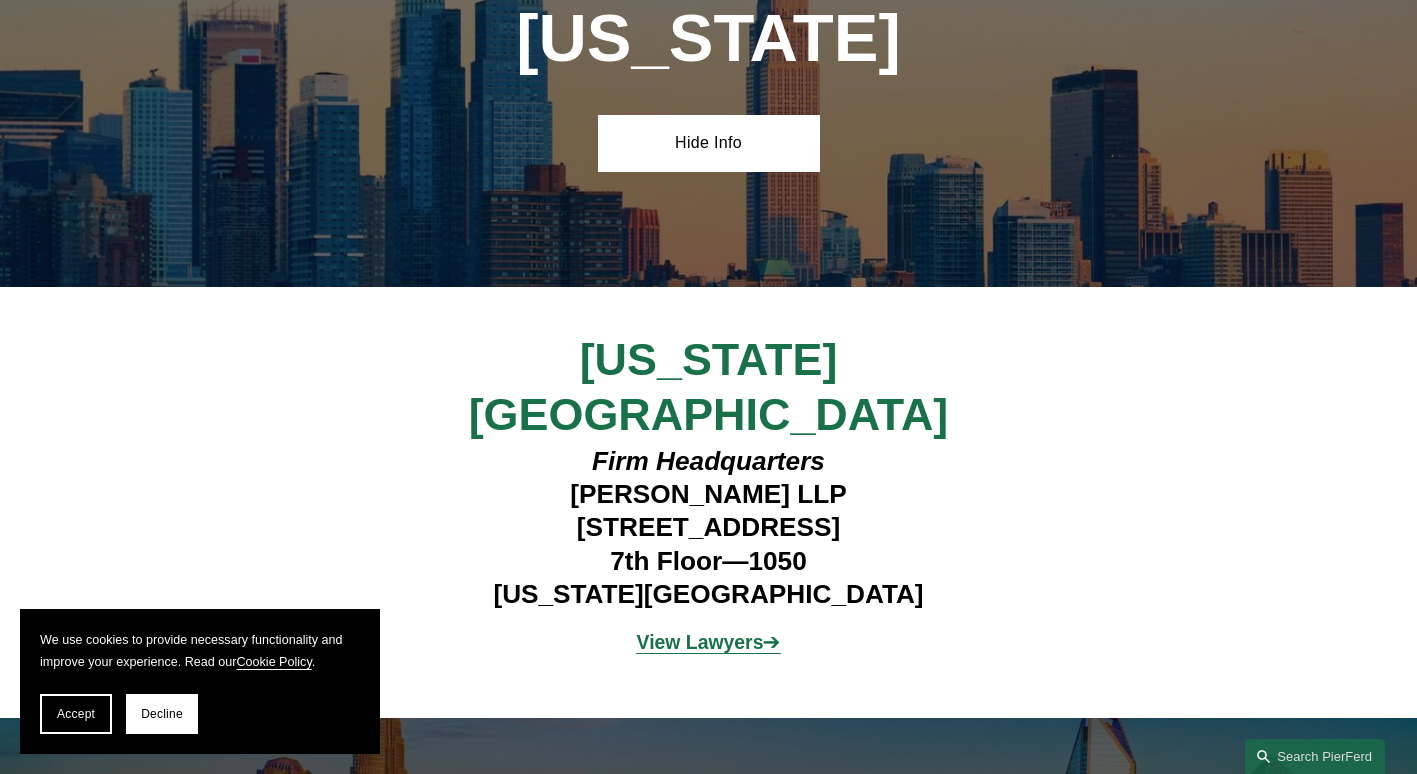 click on "Firm Headquarters [PERSON_NAME] LLP [STREET_ADDRESS][US_STATE]" at bounding box center [708, 528] 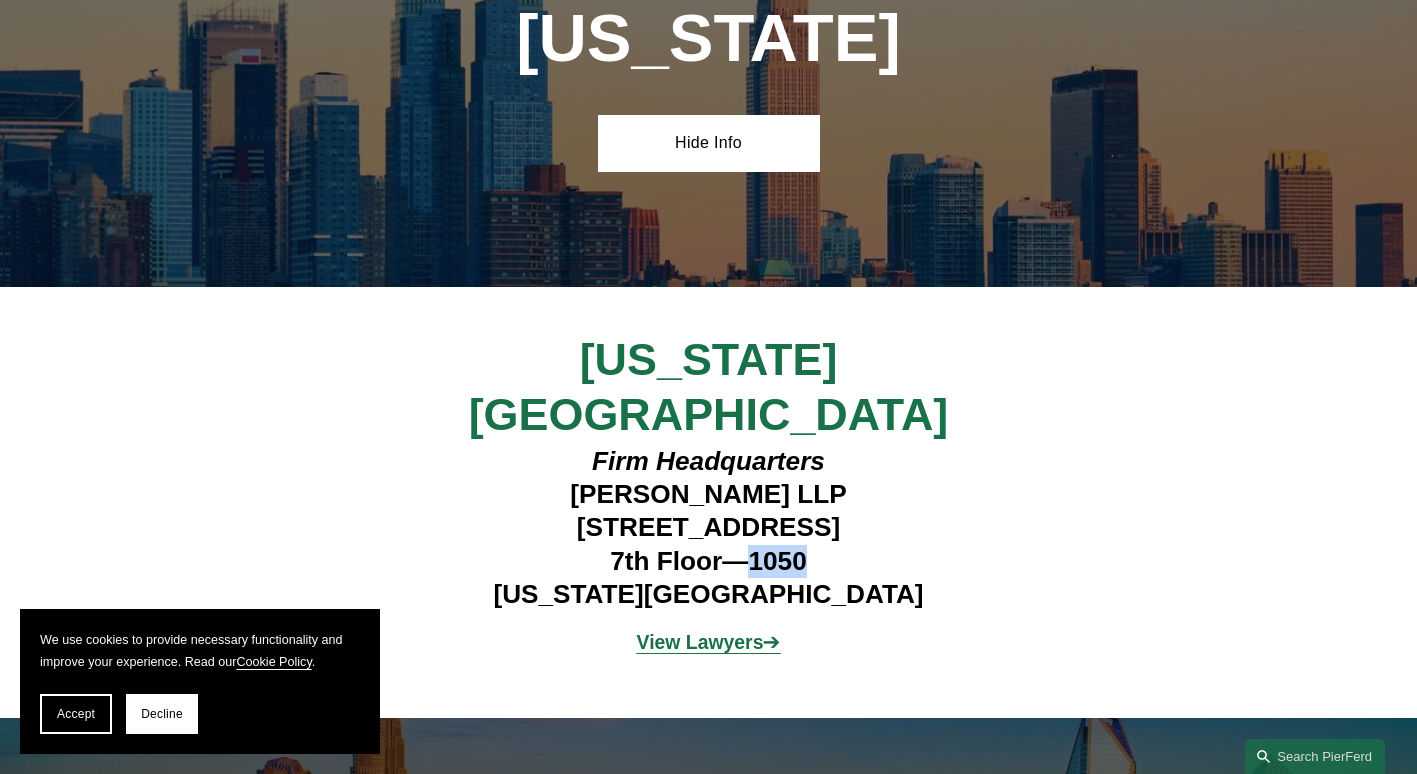 drag, startPoint x: 752, startPoint y: 435, endPoint x: 817, endPoint y: 432, distance: 65.06919 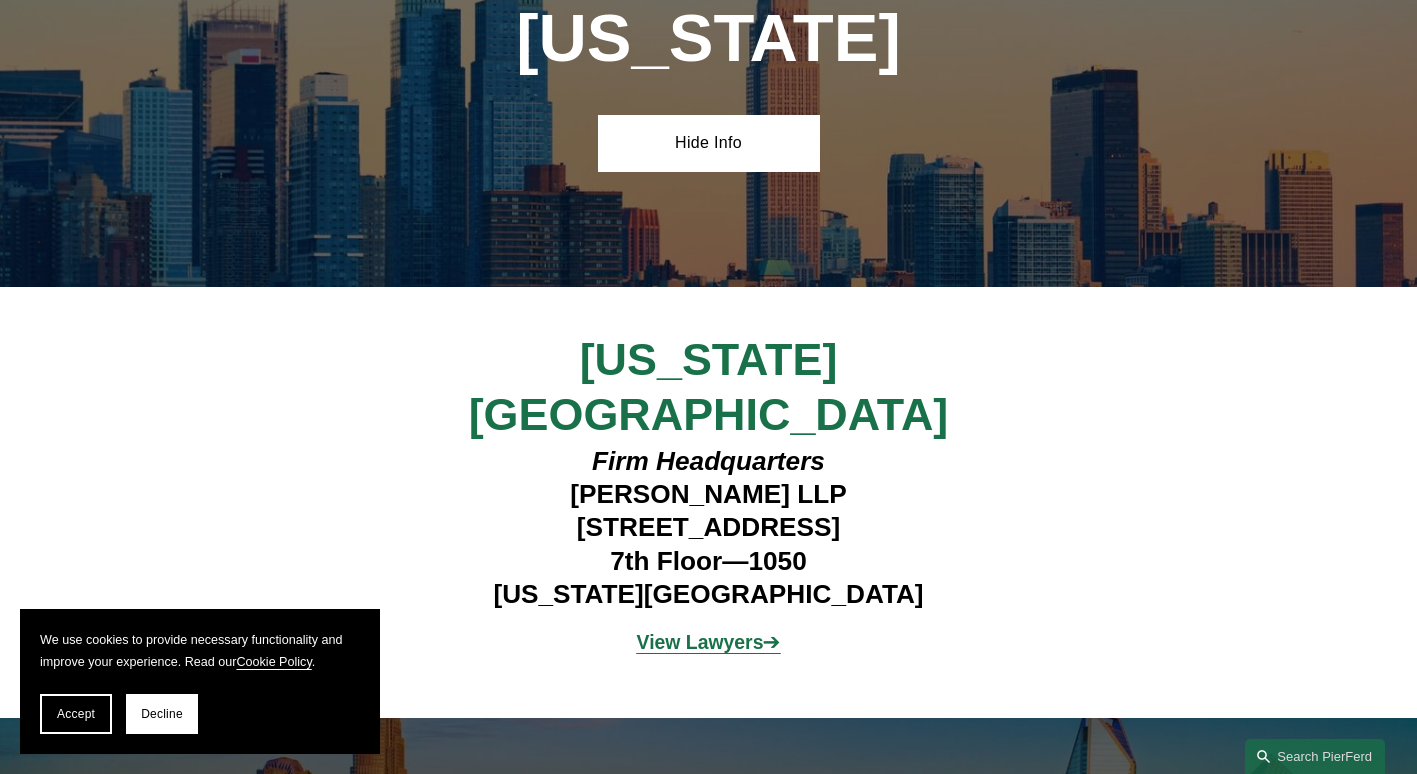 drag, startPoint x: 817, startPoint y: 432, endPoint x: 815, endPoint y: 448, distance: 16.124516 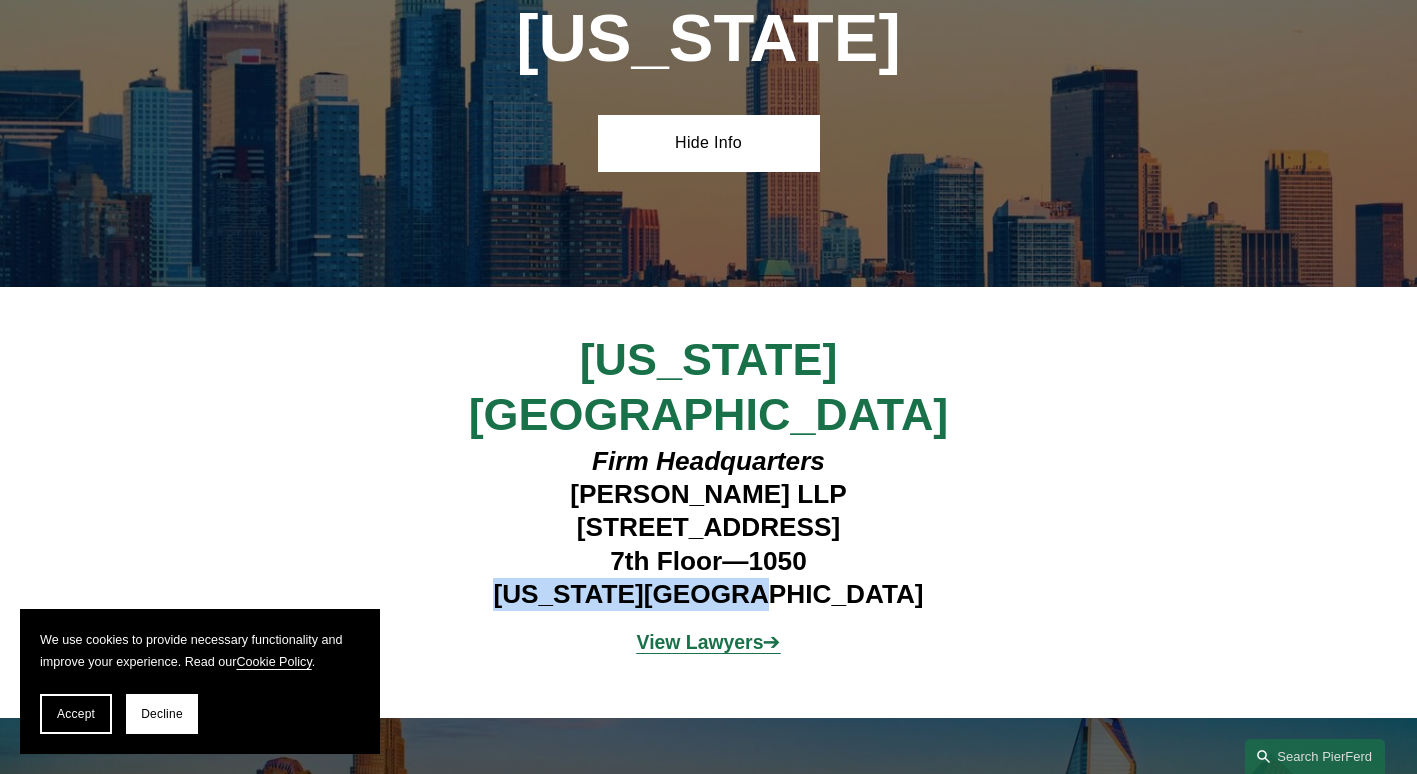 drag, startPoint x: 813, startPoint y: 461, endPoint x: 584, endPoint y: 480, distance: 229.78687 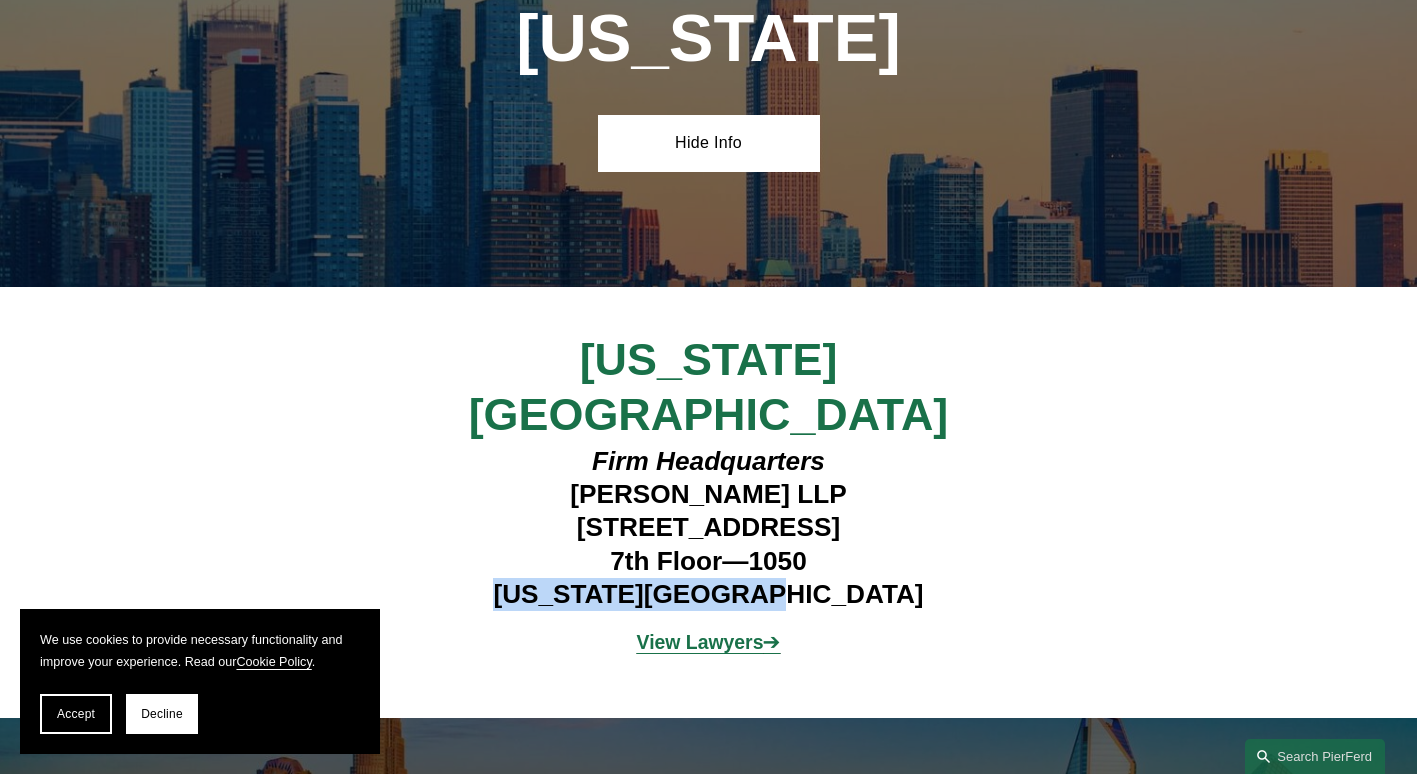 drag, startPoint x: 582, startPoint y: 465, endPoint x: 841, endPoint y: 459, distance: 259.0695 